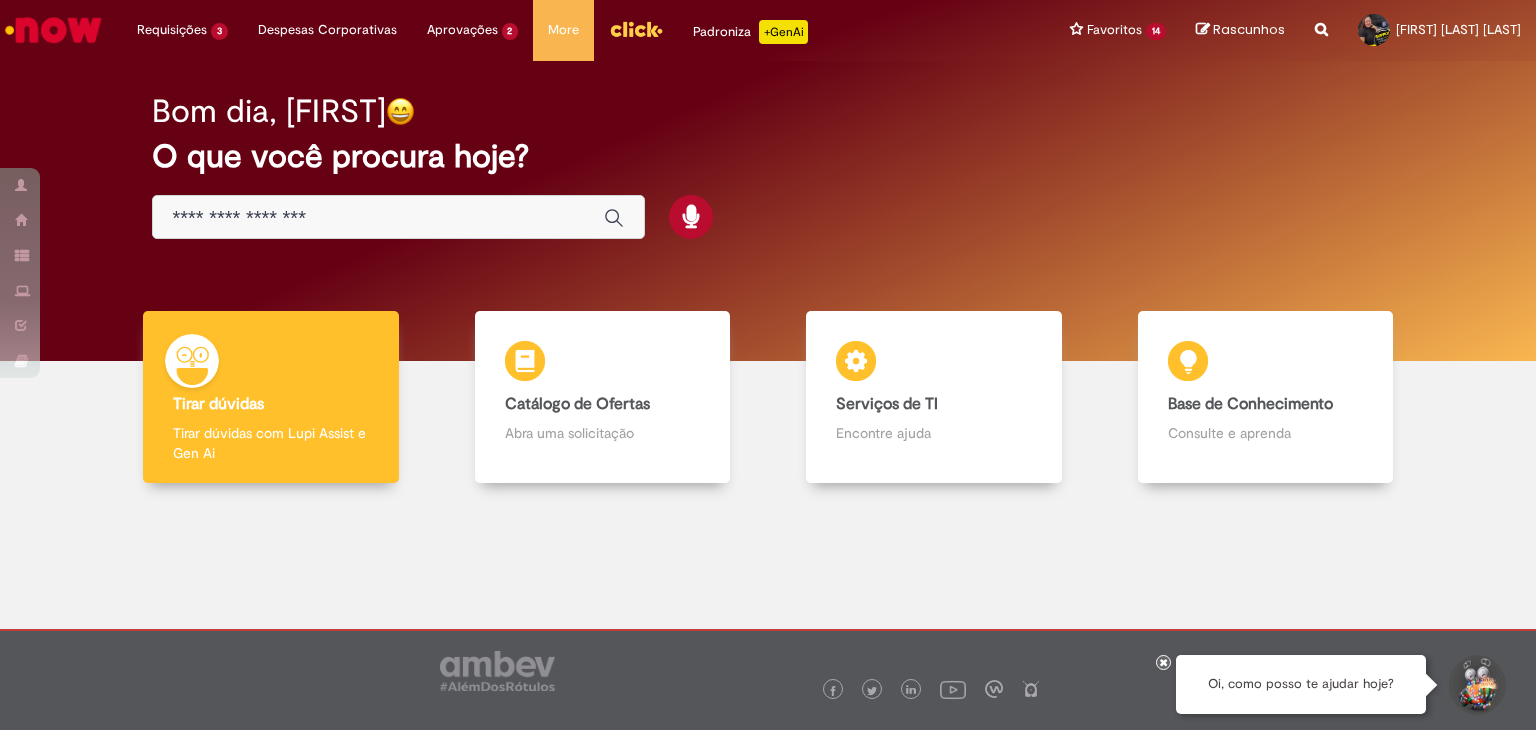 scroll, scrollTop: 0, scrollLeft: 0, axis: both 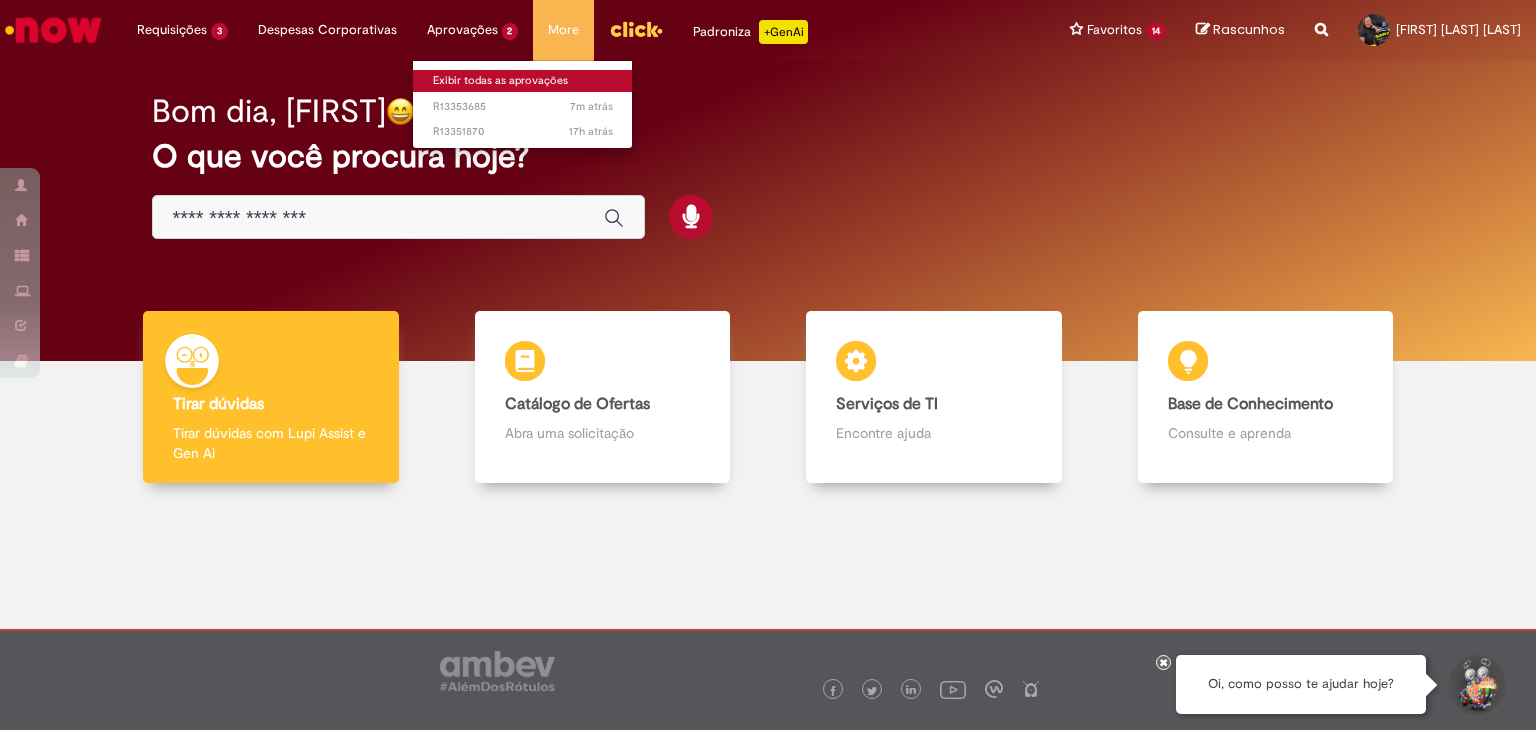 click on "Exibir todas as aprovações" at bounding box center (523, 81) 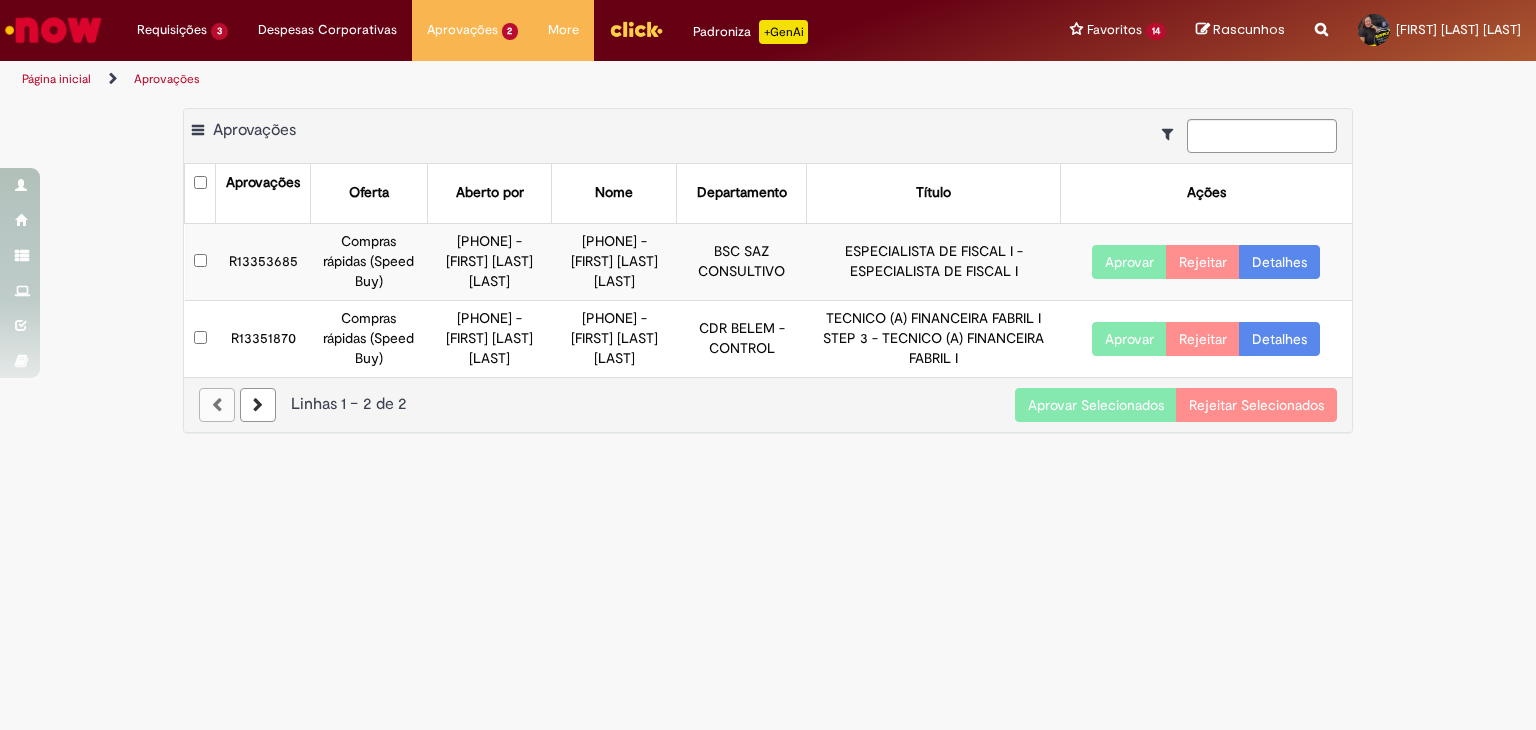 click on "Aprovar Selecionados" at bounding box center (1096, 405) 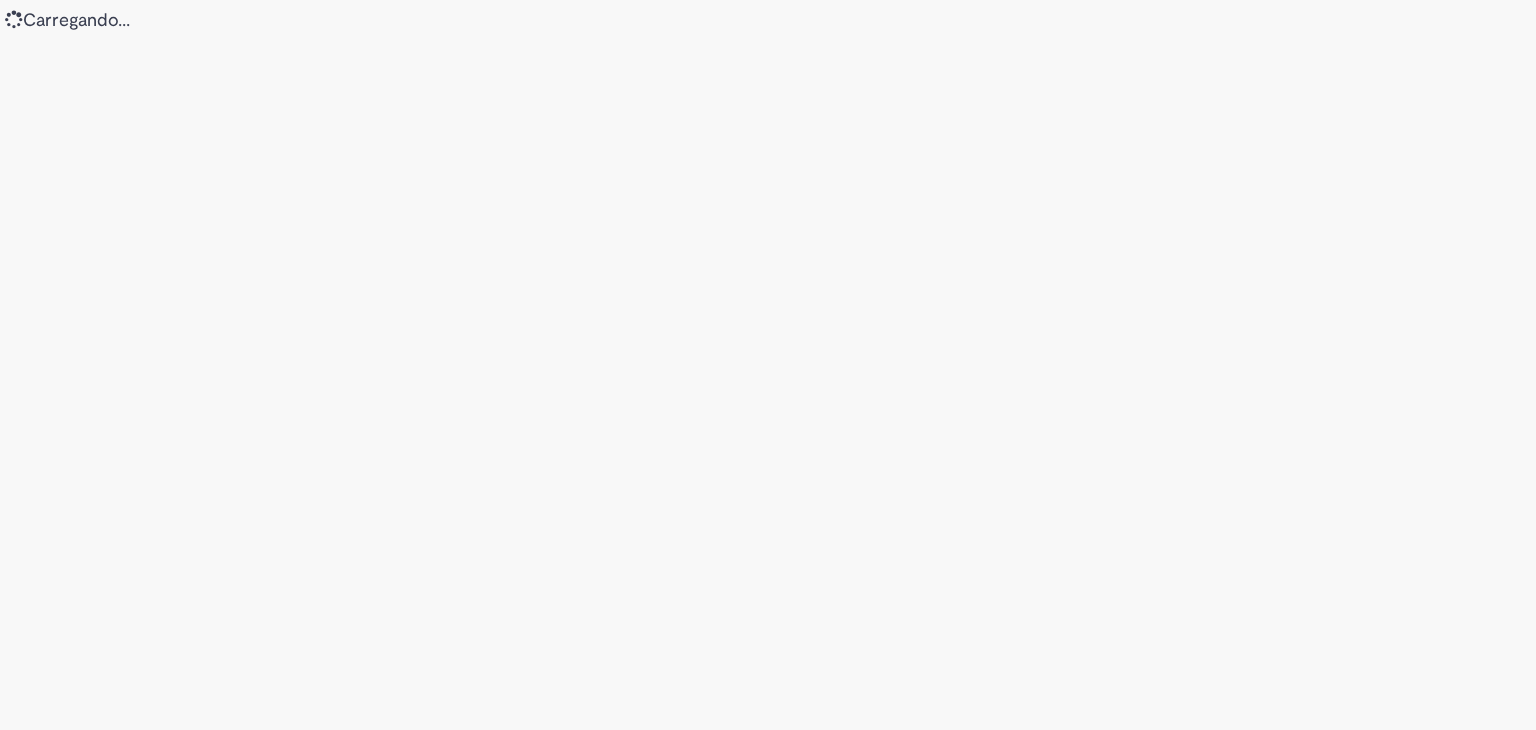 scroll, scrollTop: 0, scrollLeft: 0, axis: both 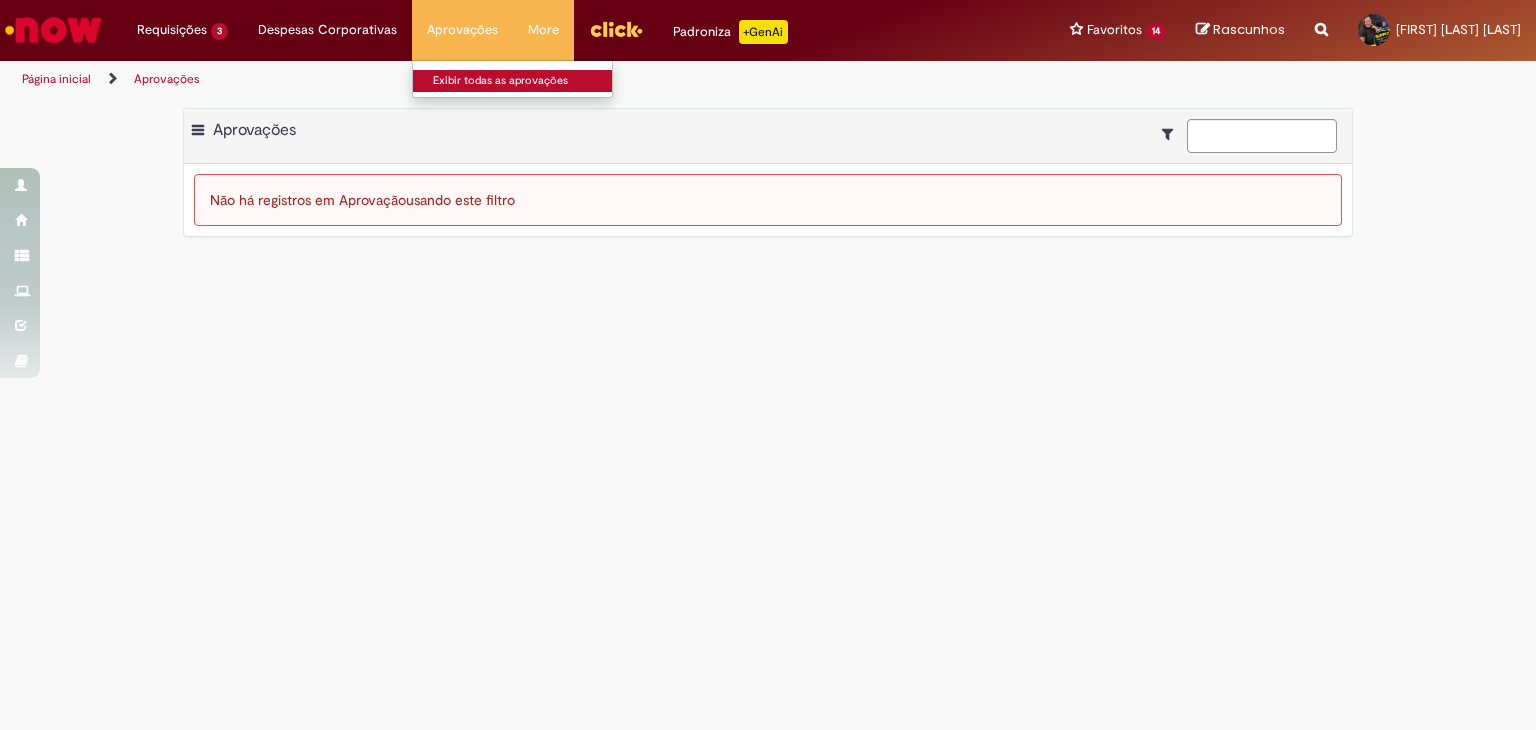 click on "Exibir todas as aprovações" at bounding box center (523, 81) 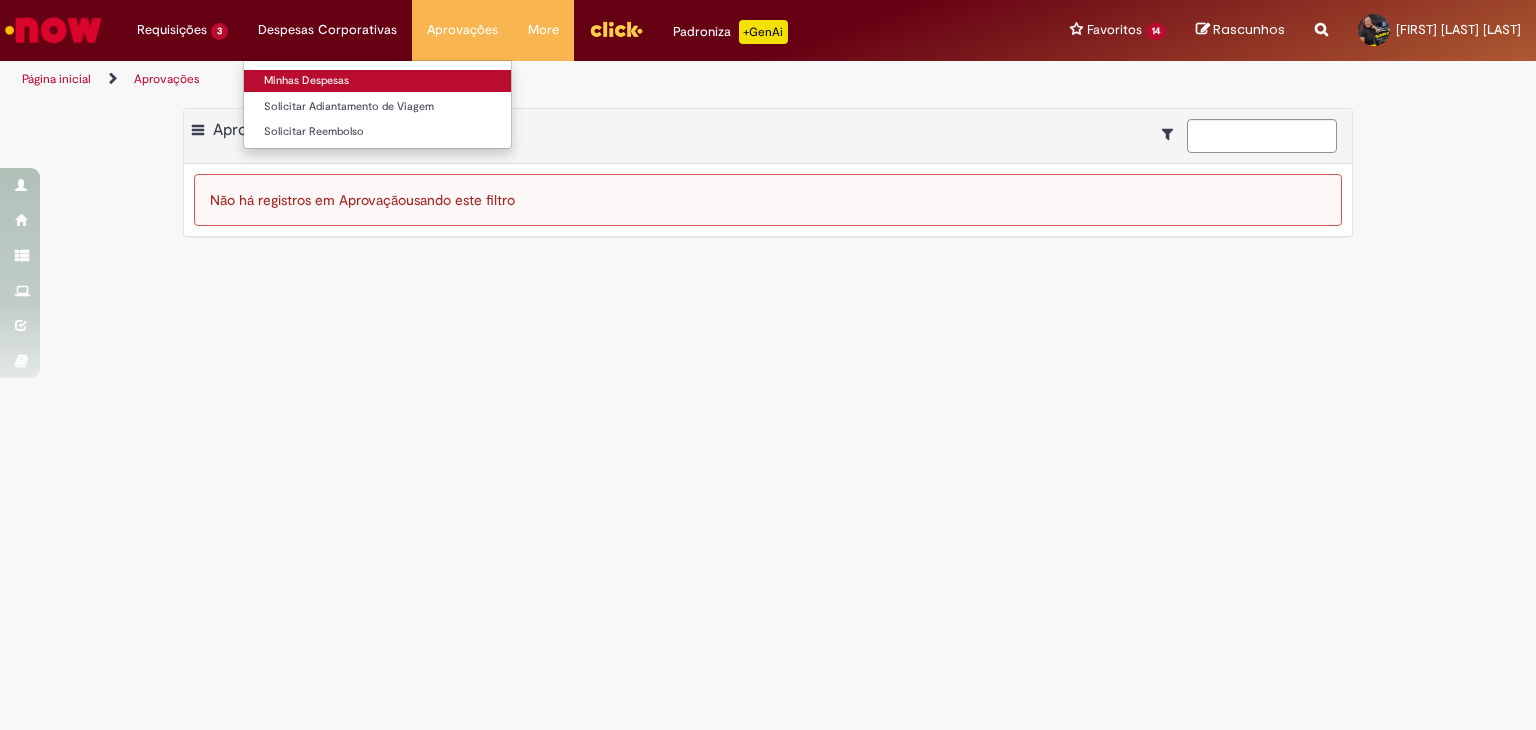 click on "Minhas Despesas" at bounding box center [377, 81] 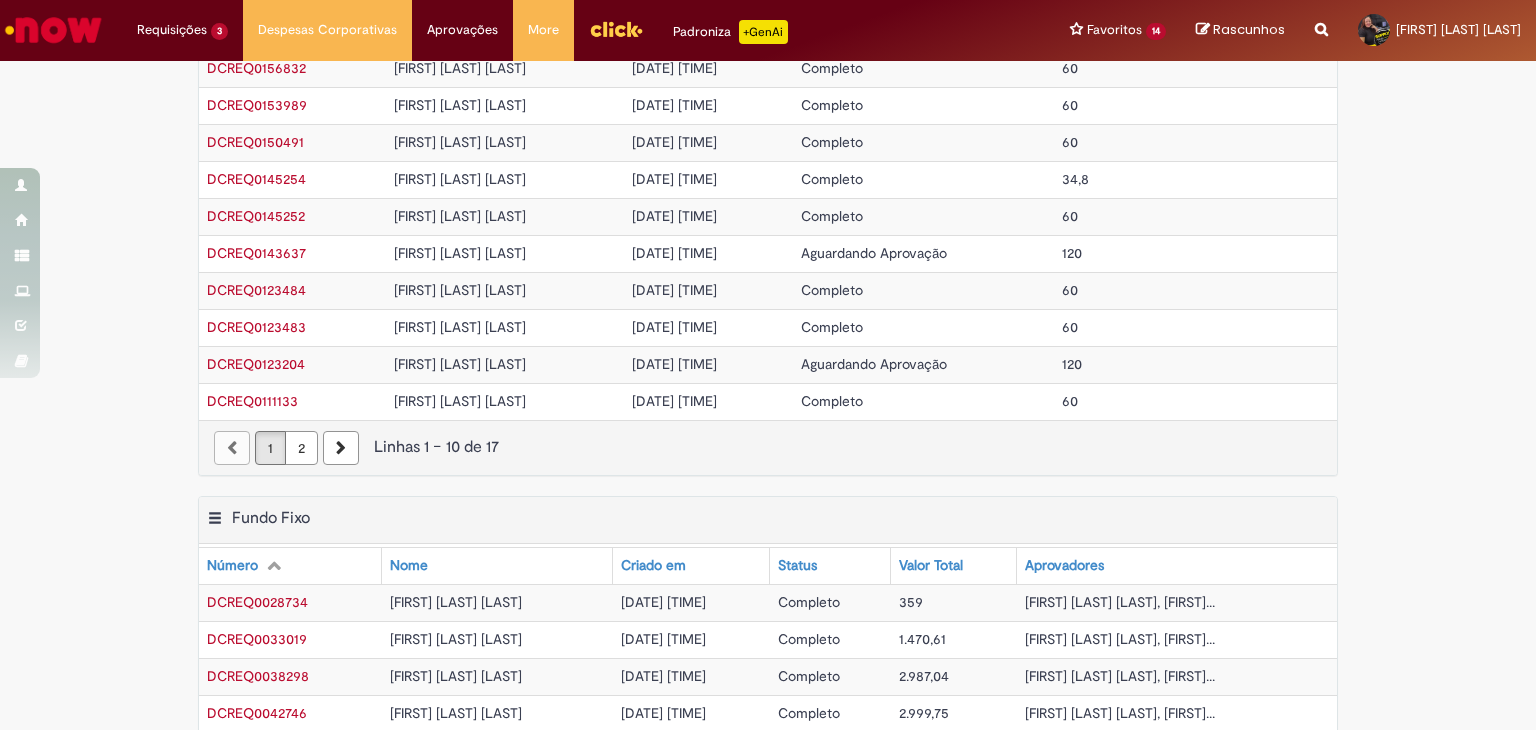 scroll, scrollTop: 0, scrollLeft: 0, axis: both 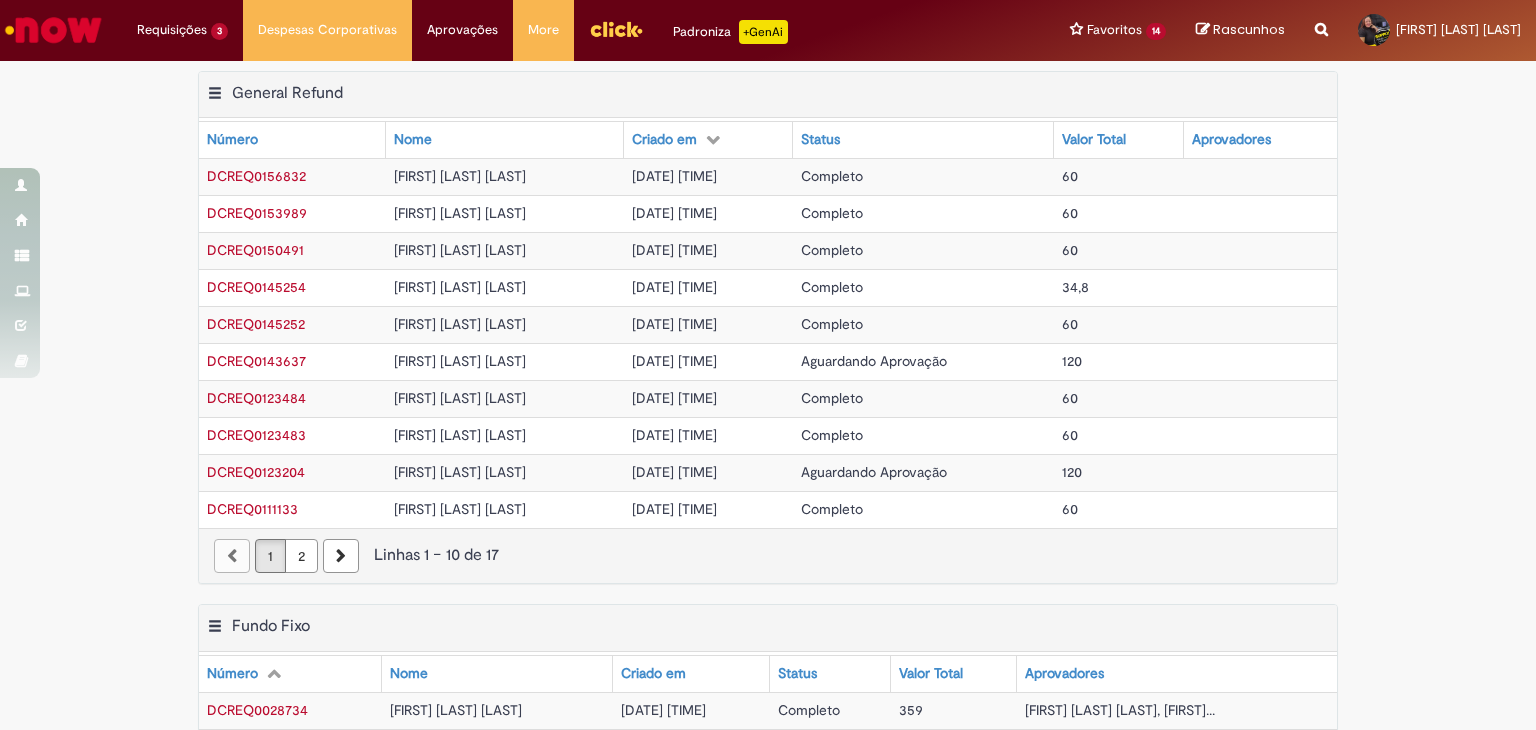 click on "Completo" at bounding box center (832, 176) 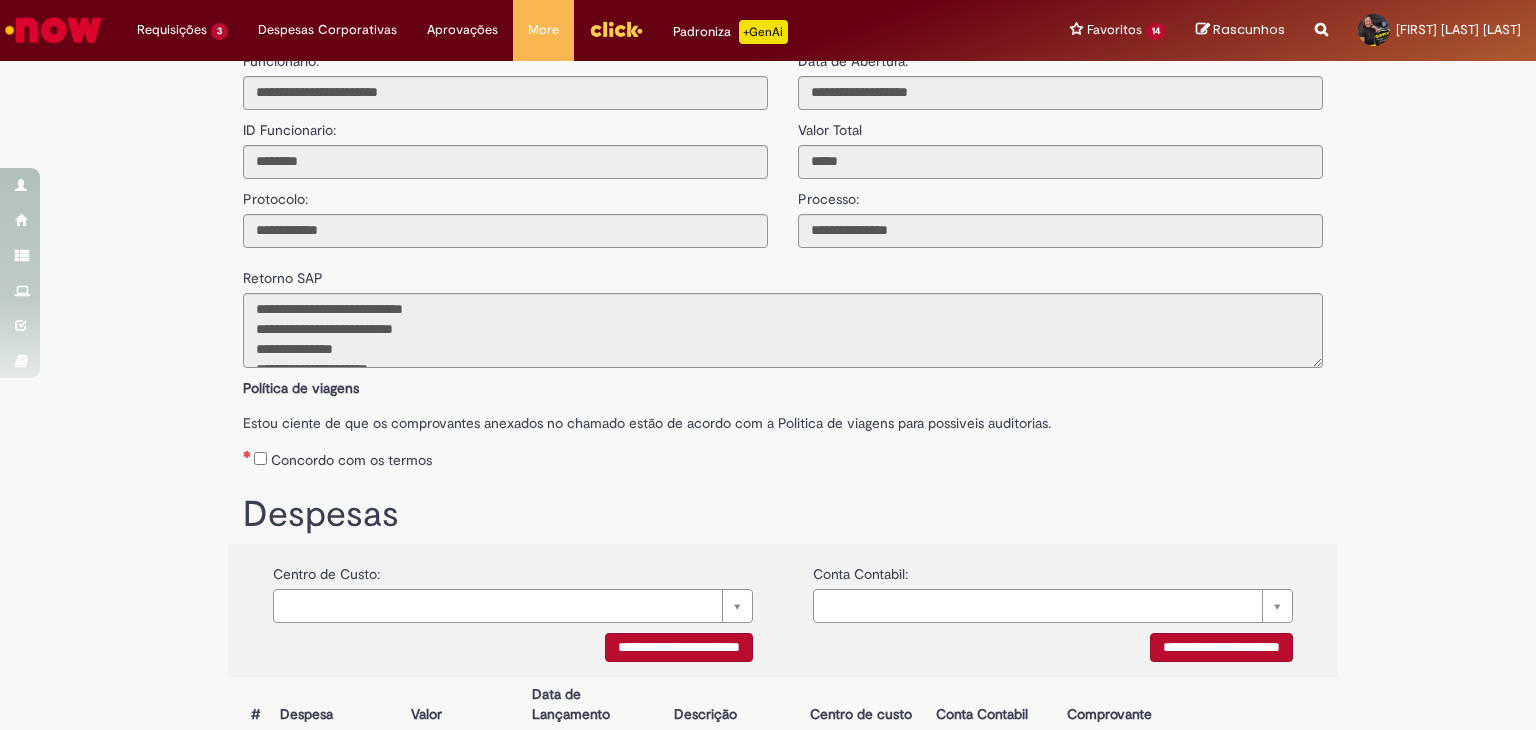 scroll, scrollTop: 0, scrollLeft: 0, axis: both 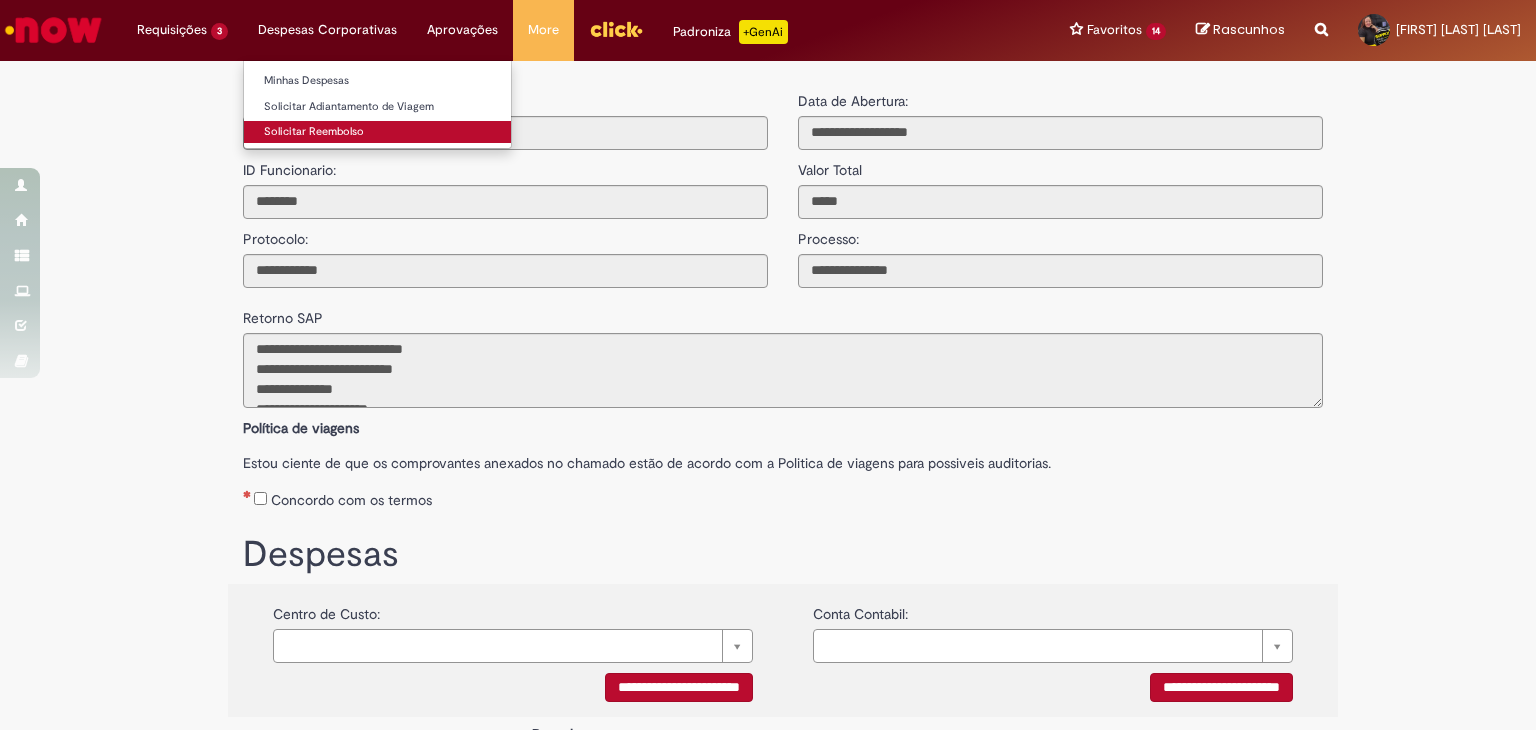 click on "Solicitar Reembolso" at bounding box center [377, 132] 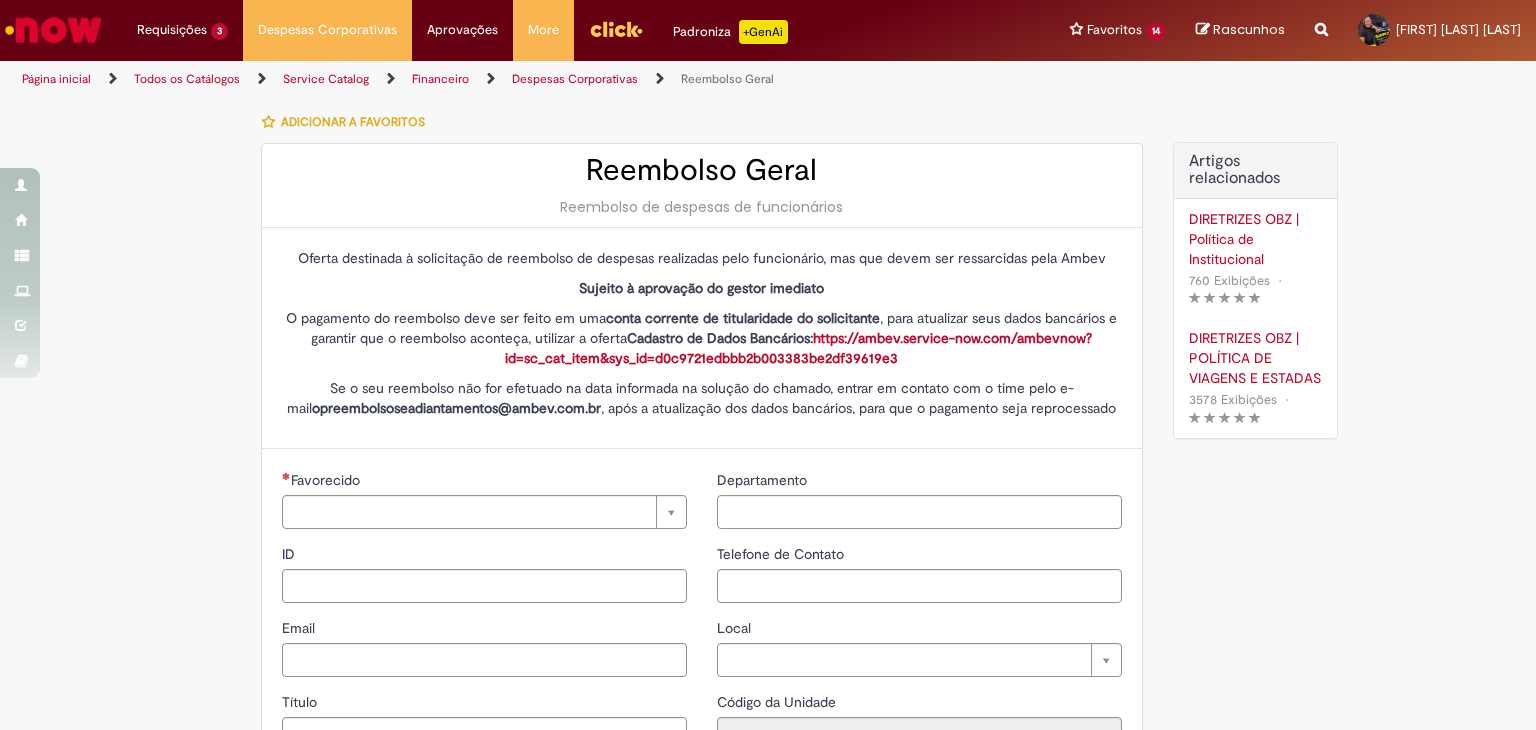 type on "********" 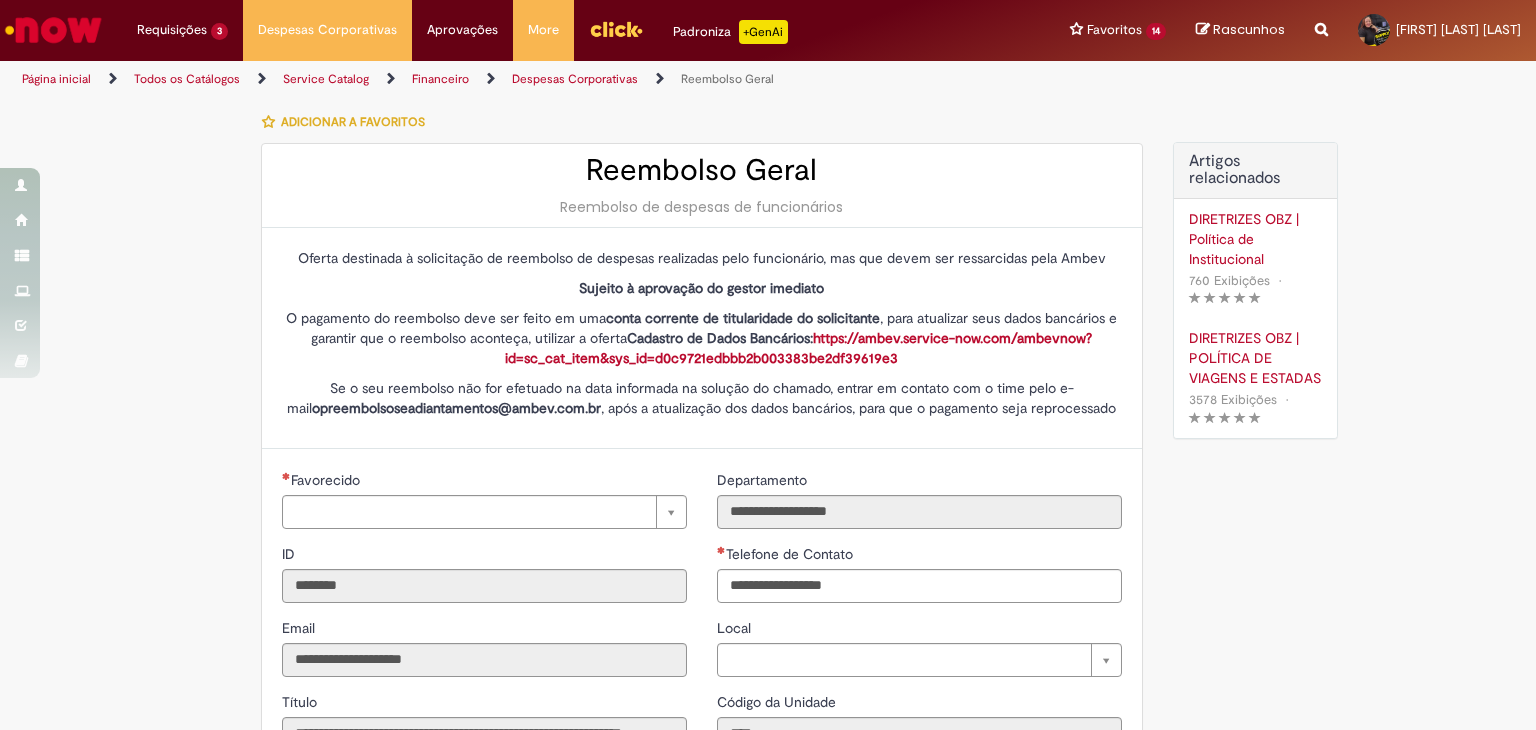 type on "**********" 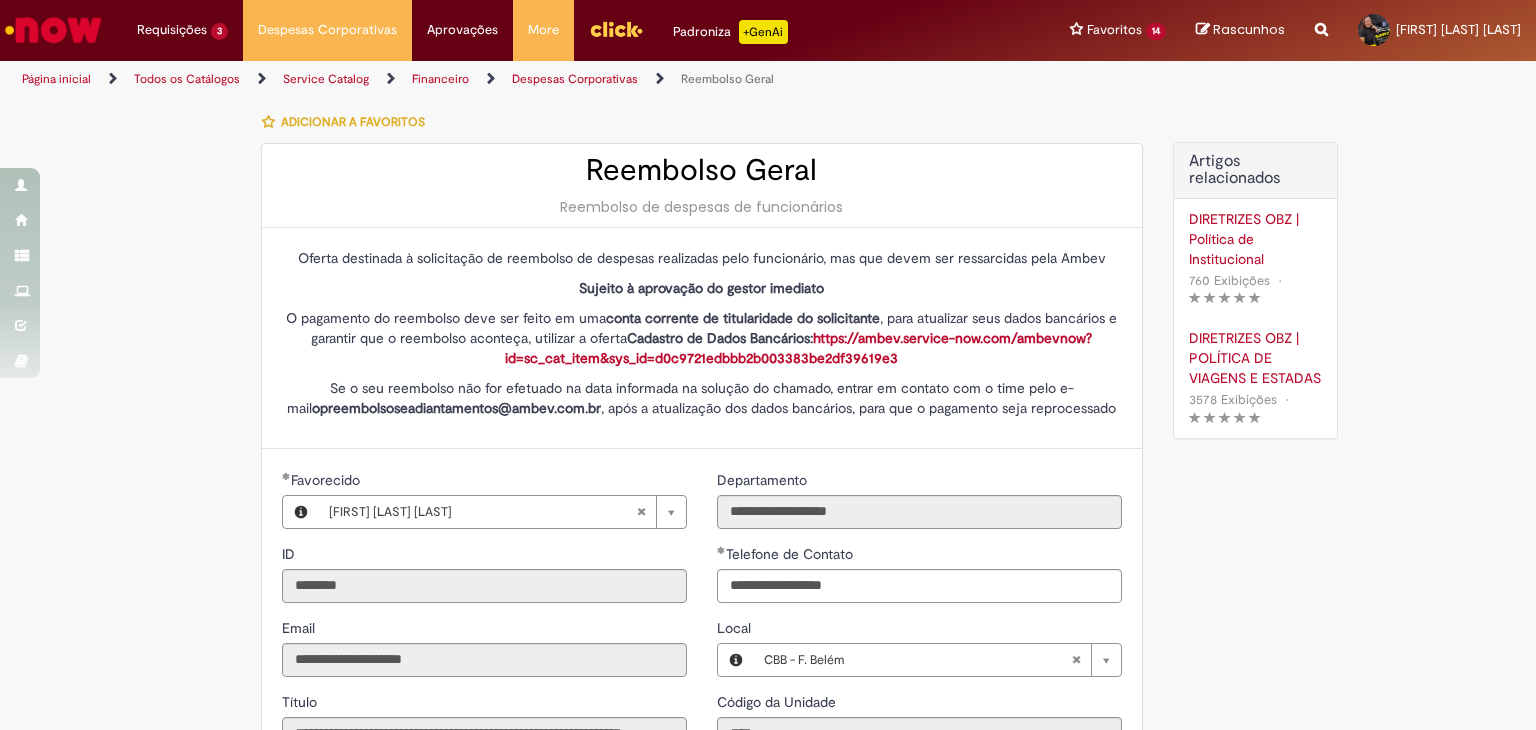 type on "**********" 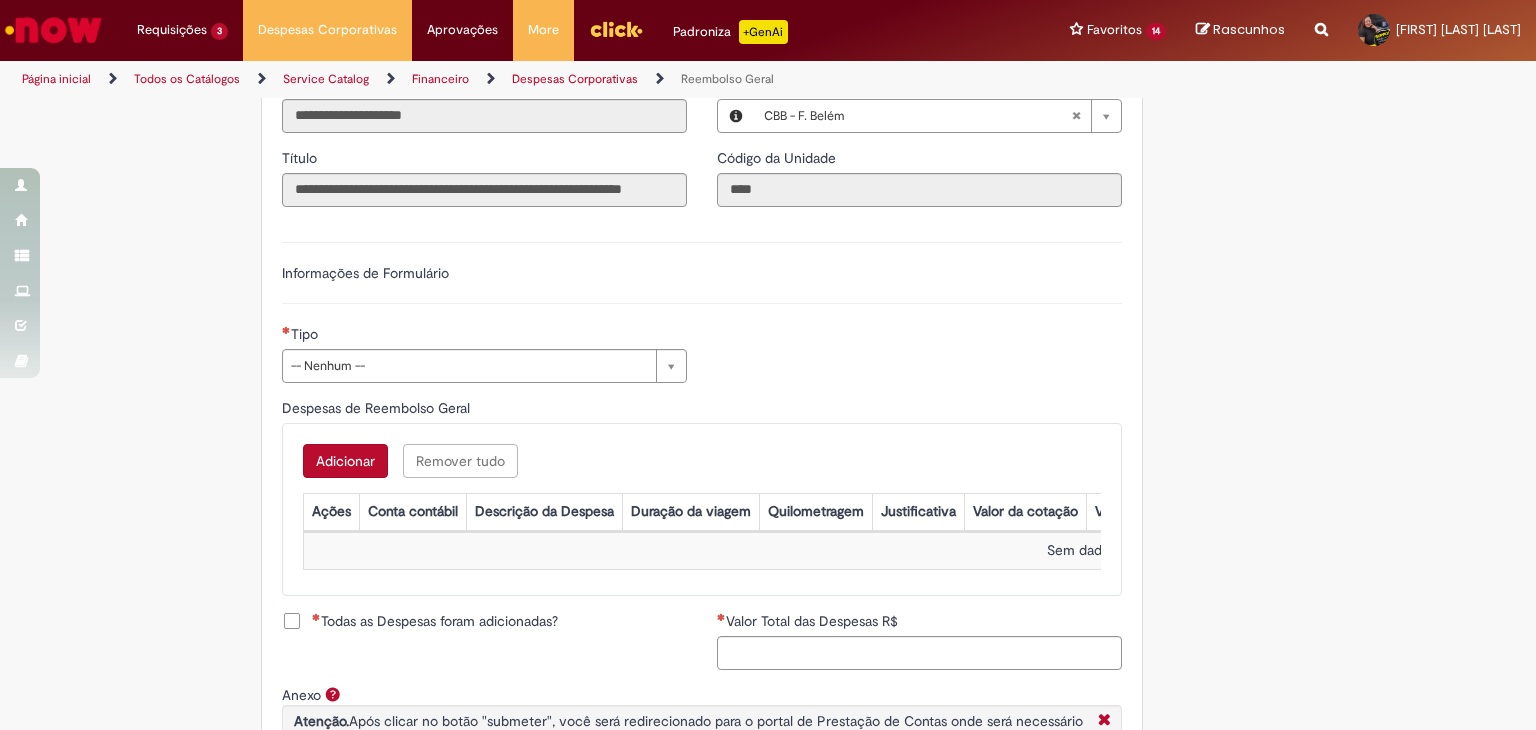 scroll, scrollTop: 600, scrollLeft: 0, axis: vertical 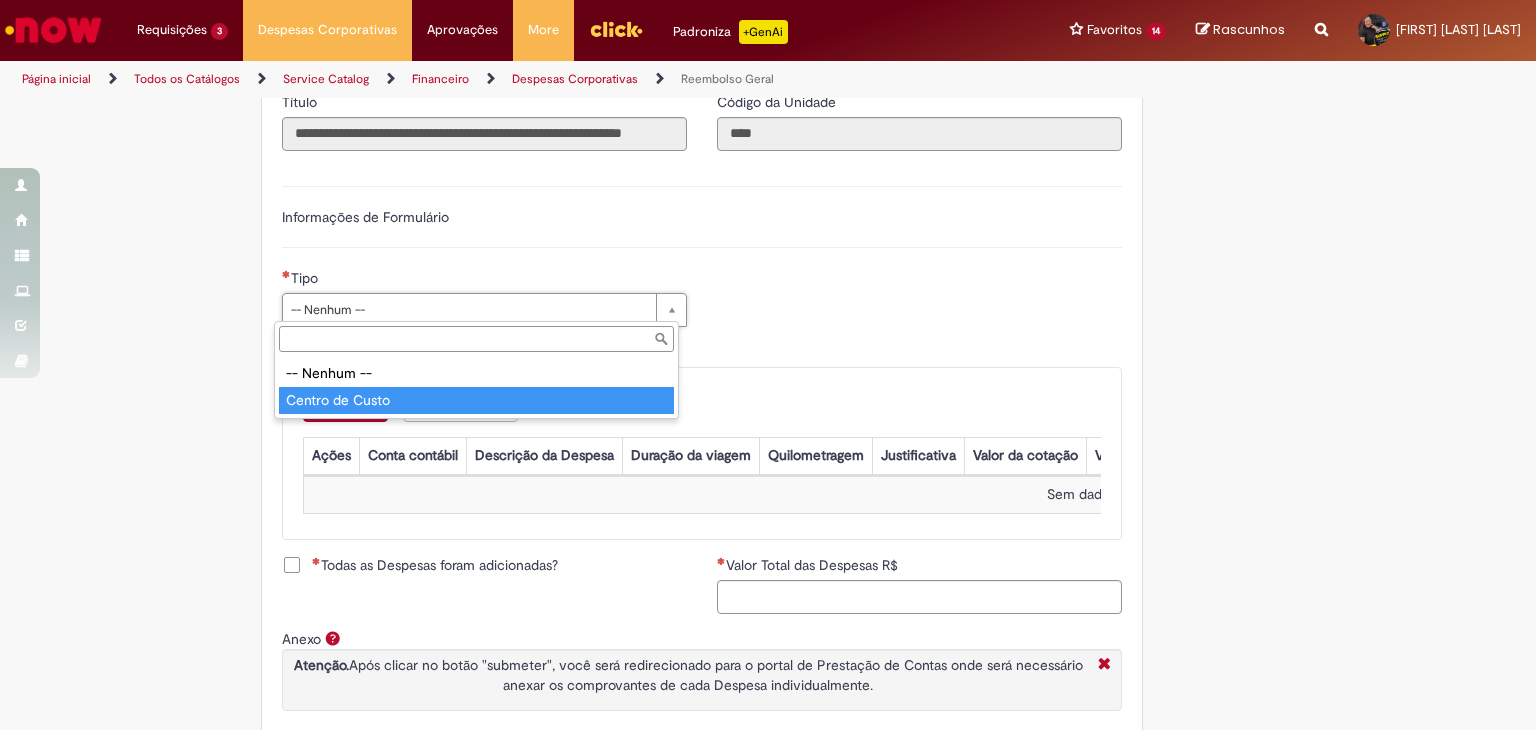 type on "**********" 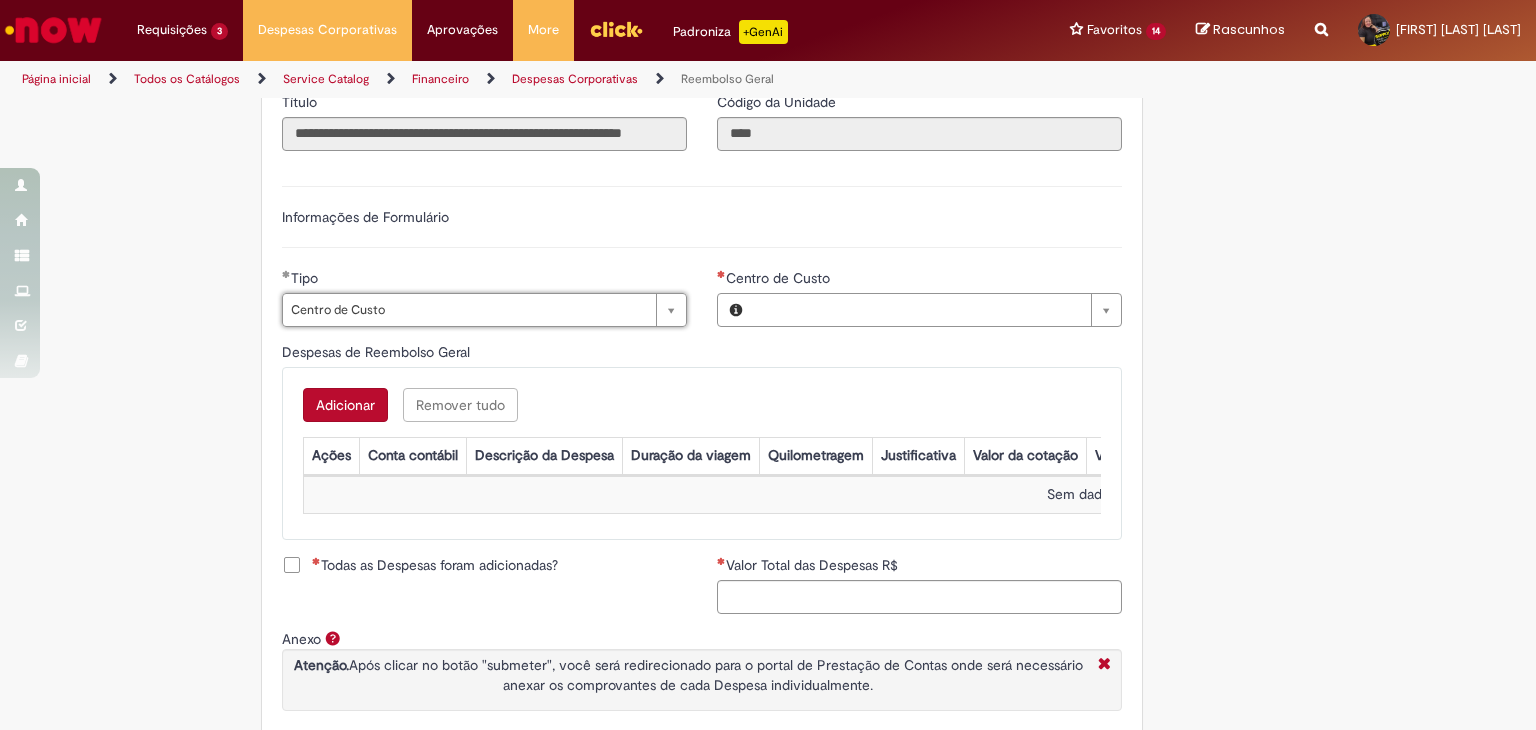 type on "**********" 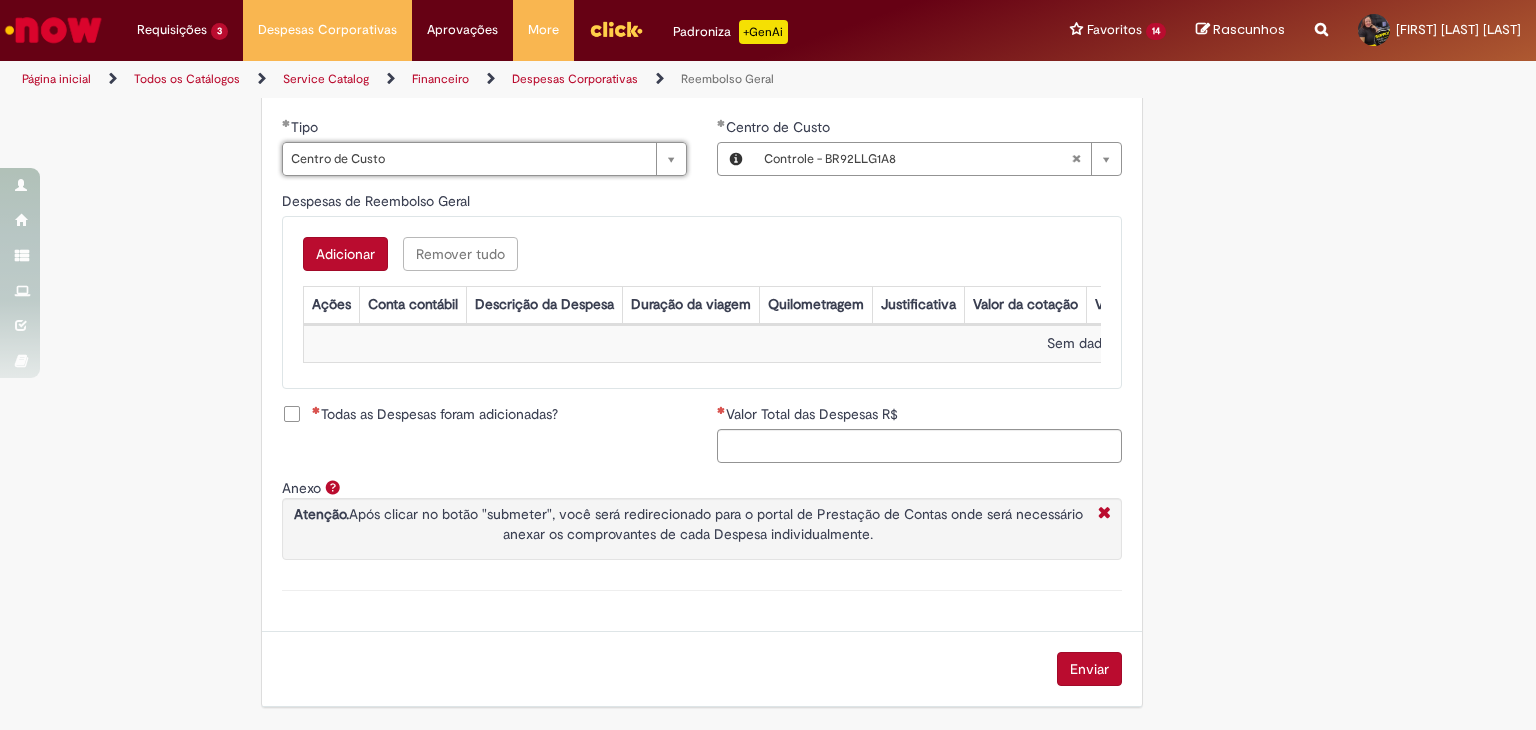 scroll, scrollTop: 761, scrollLeft: 0, axis: vertical 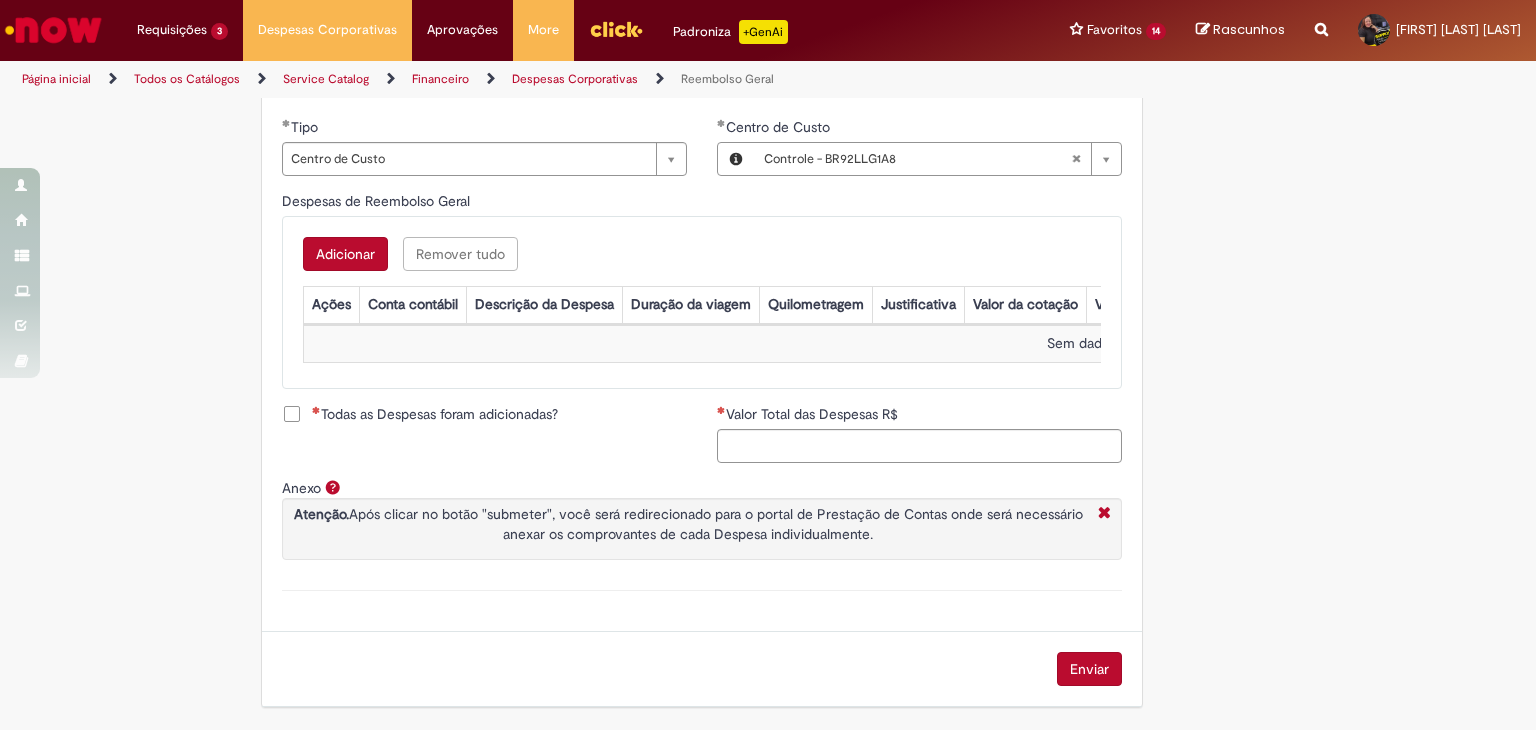click on "Adicionar Remover tudo Despesas de Reembolso Geral Ações Conta contábil Descrição da Despesa Duração da viagem Quilometragem Justificativa Valor da cotação Valor por Litro Combustível Data da Despesa Moeda Valor Gasto em €/US Valor Total R$ ID Interno CC sap_a_integrar Sem dados para exibir" at bounding box center [702, 302] 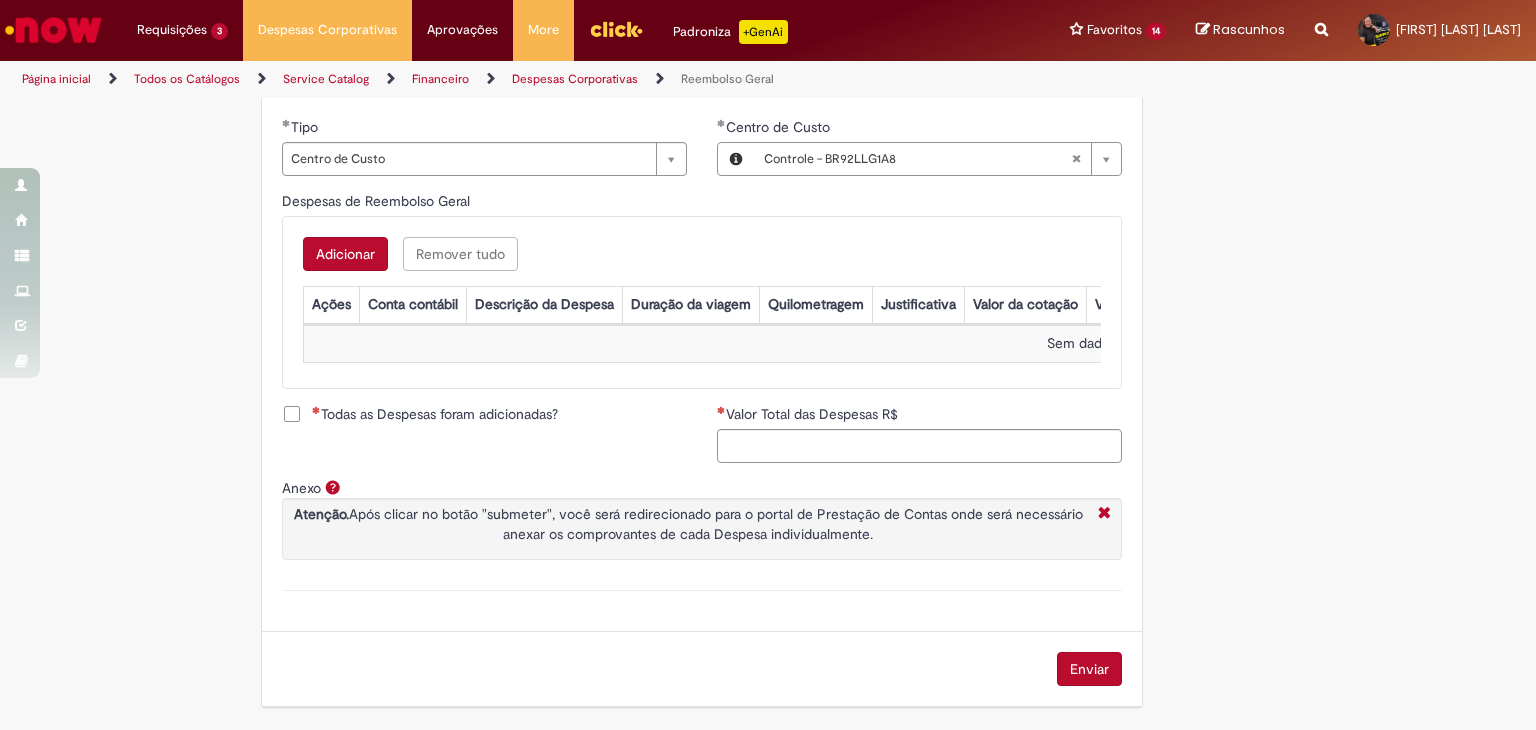 click on "Adicionar" at bounding box center [345, 254] 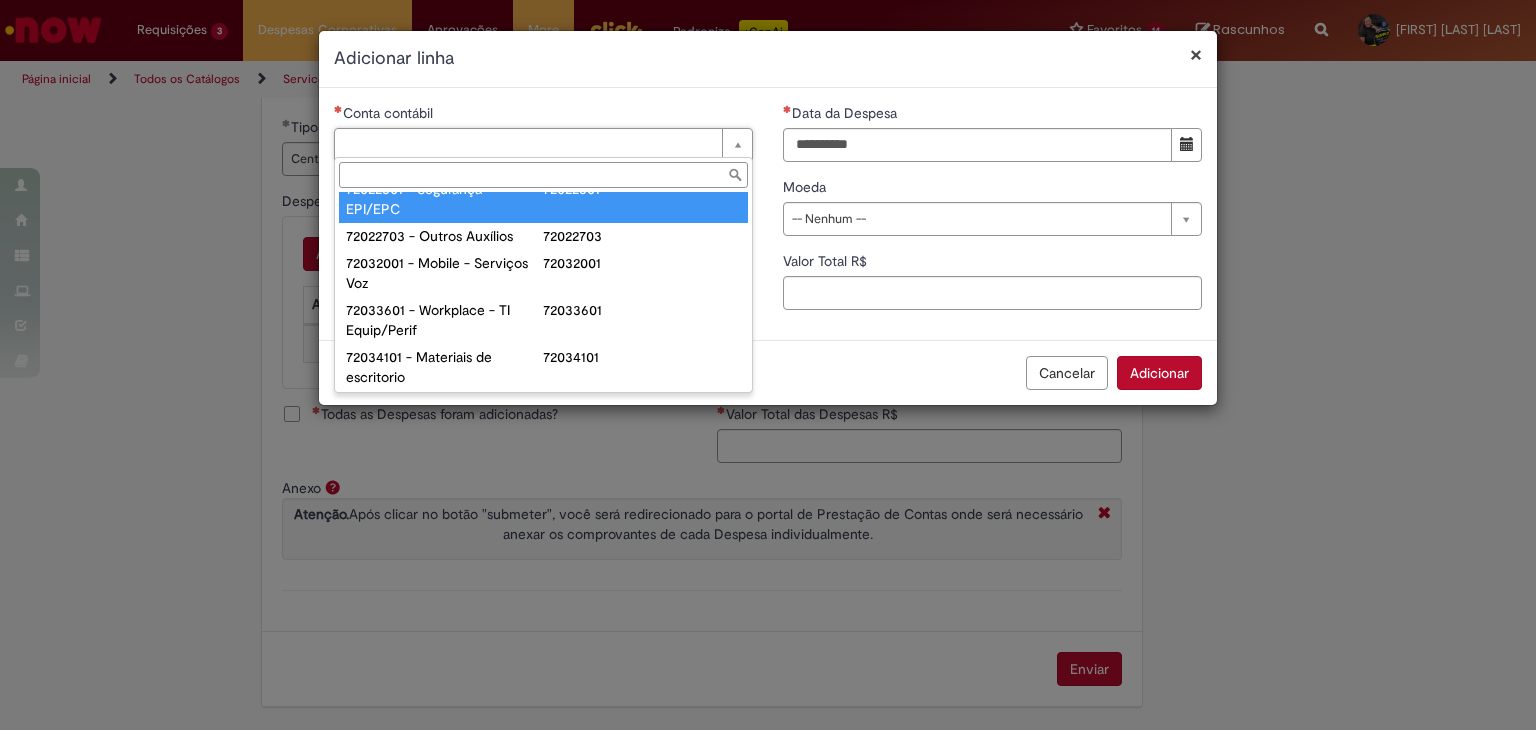 scroll, scrollTop: 200, scrollLeft: 0, axis: vertical 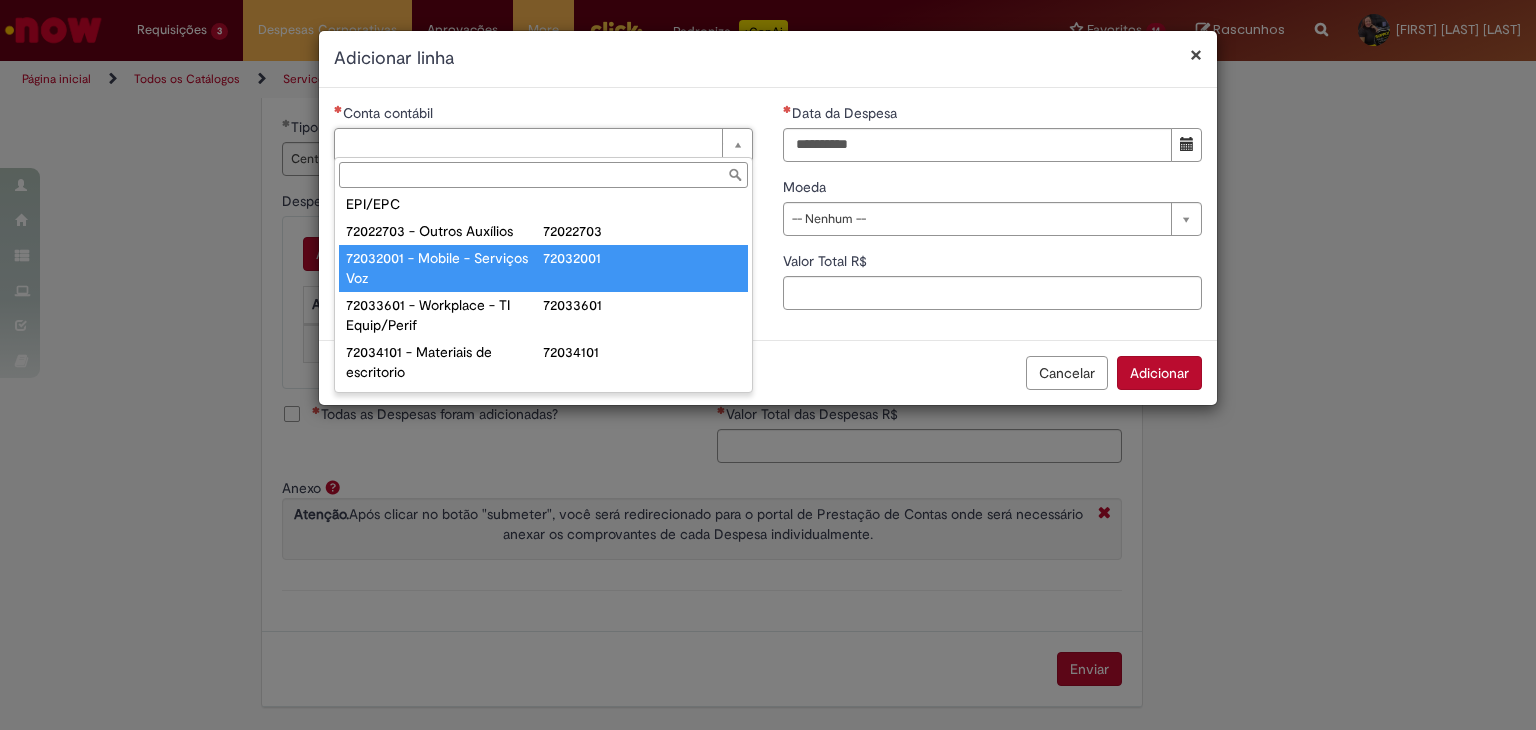 type on "**********" 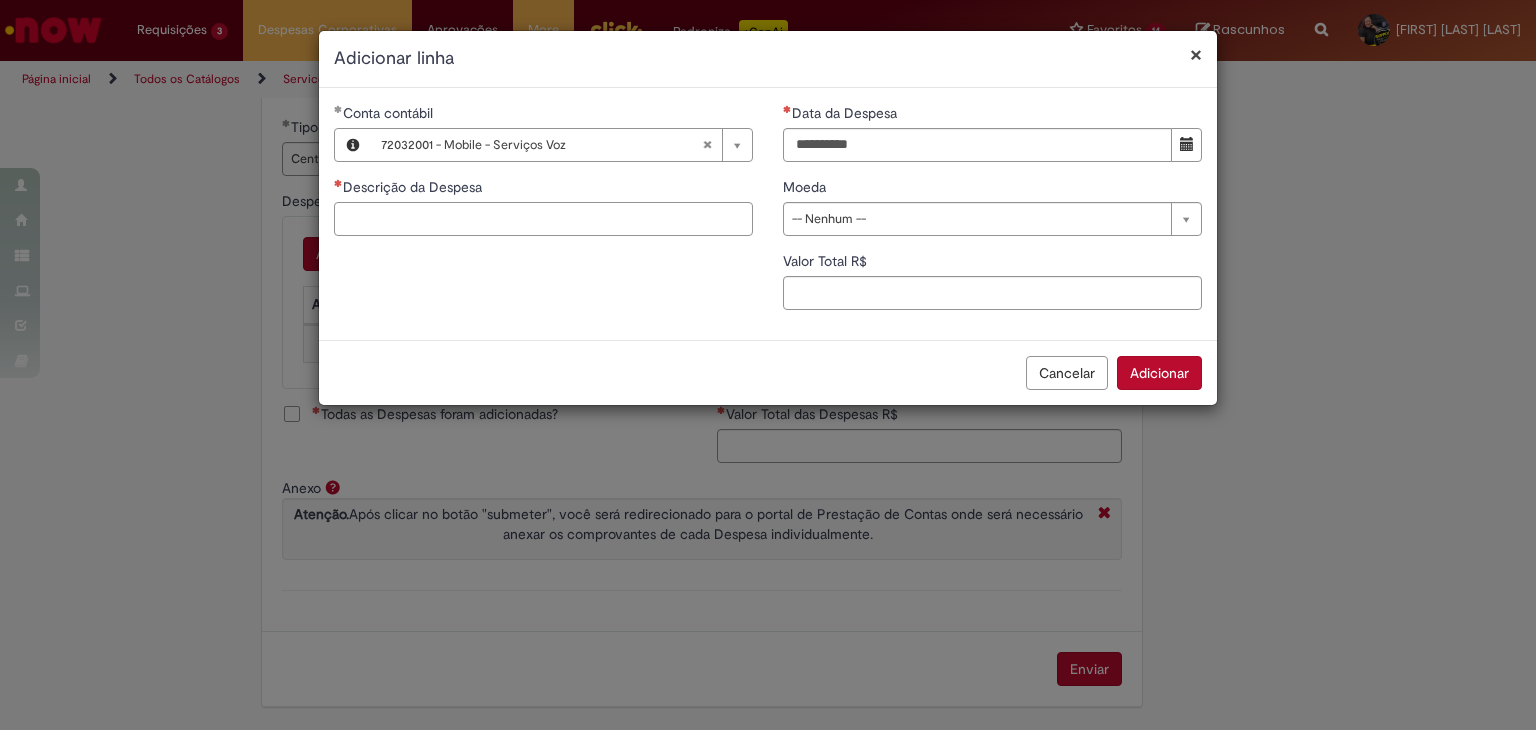 click on "Descrição da Despesa" at bounding box center (543, 219) 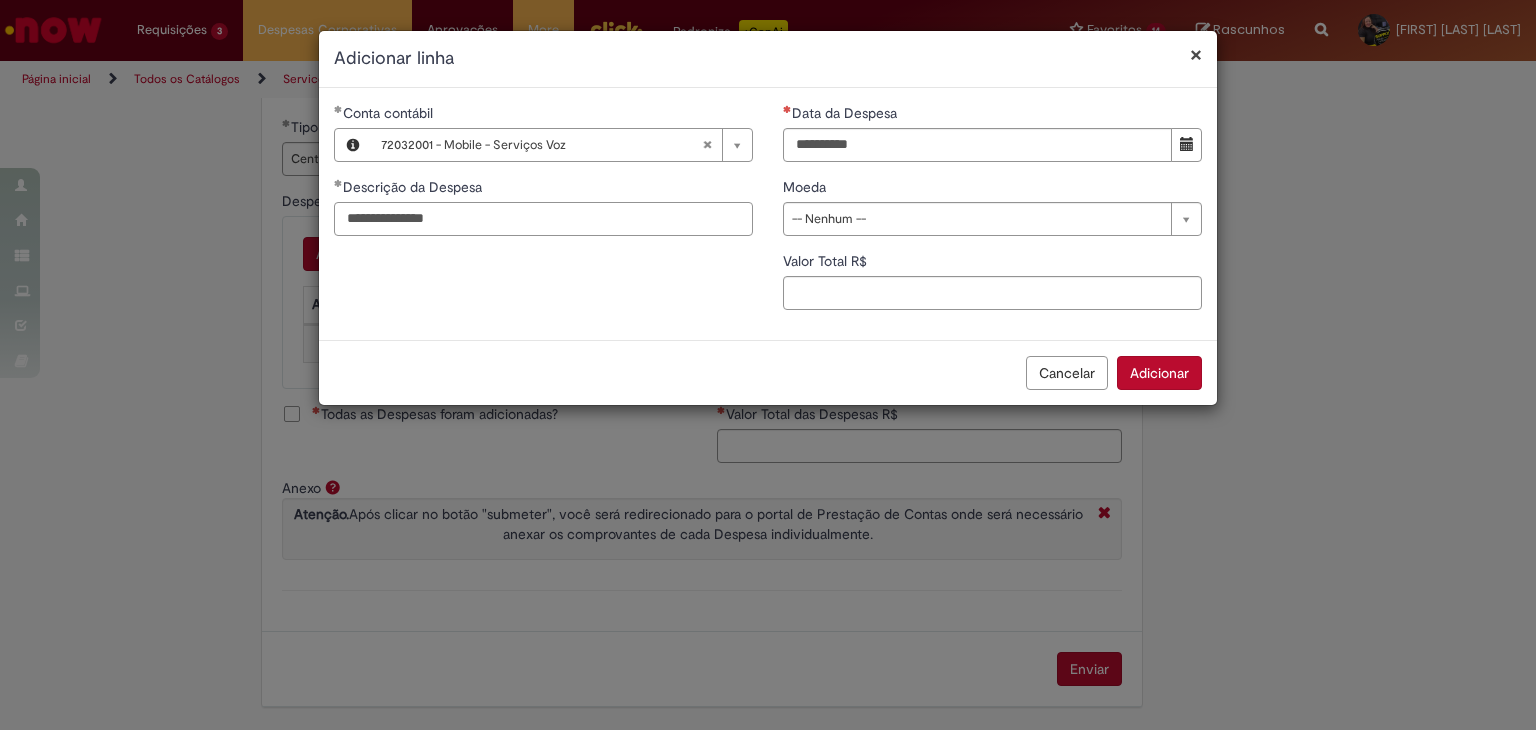 type on "**********" 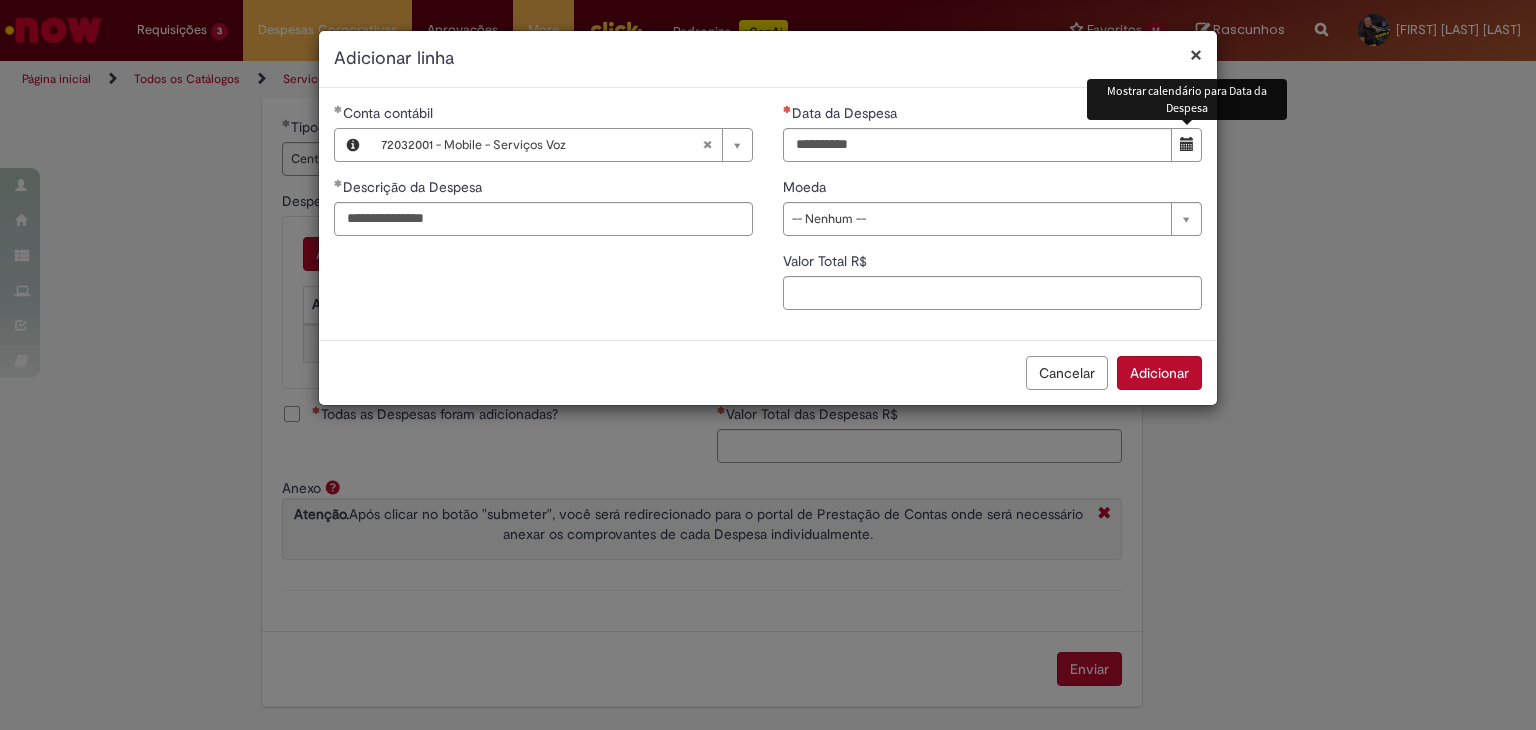 drag, startPoint x: 1194, startPoint y: 137, endPoint x: 1180, endPoint y: 165, distance: 31.304953 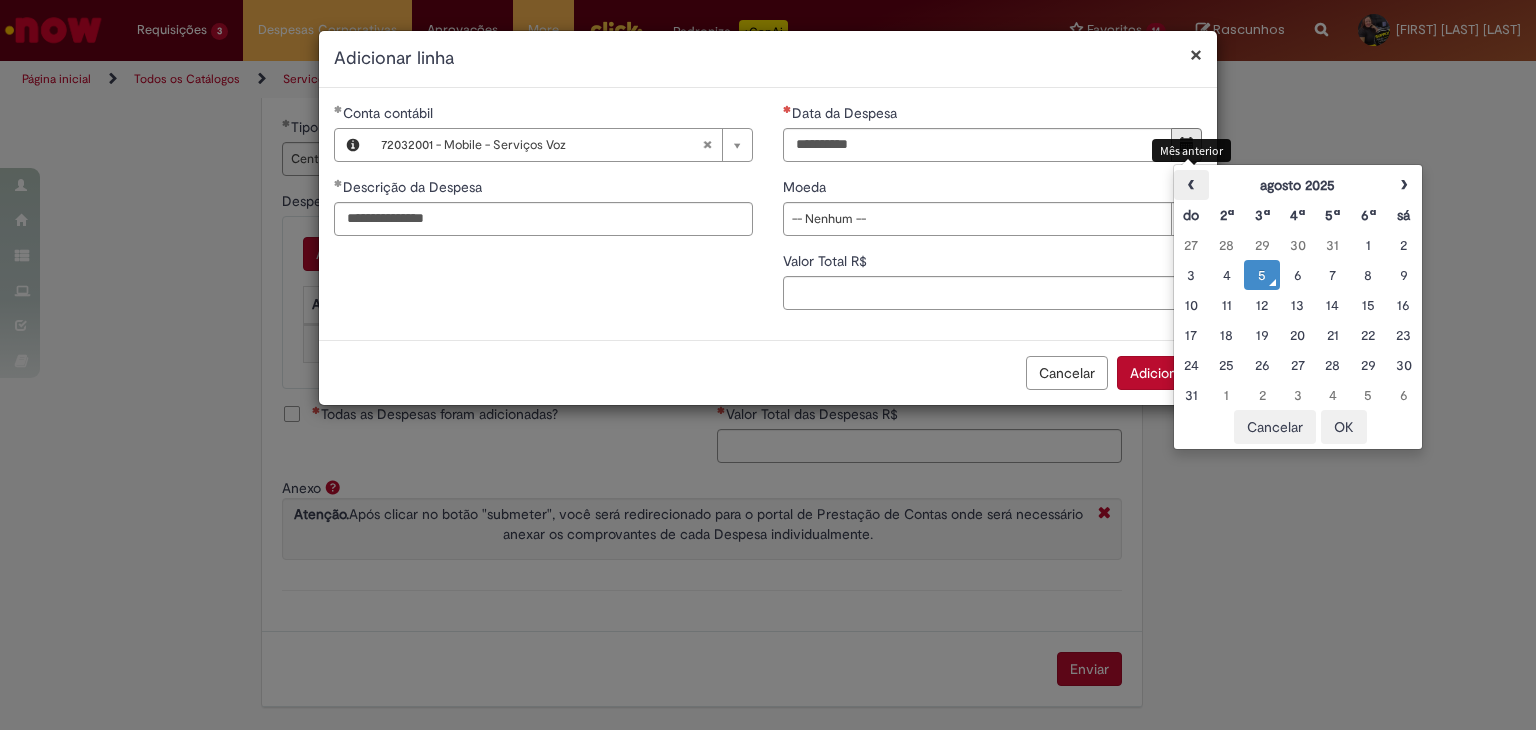 click on "‹" at bounding box center [1191, 185] 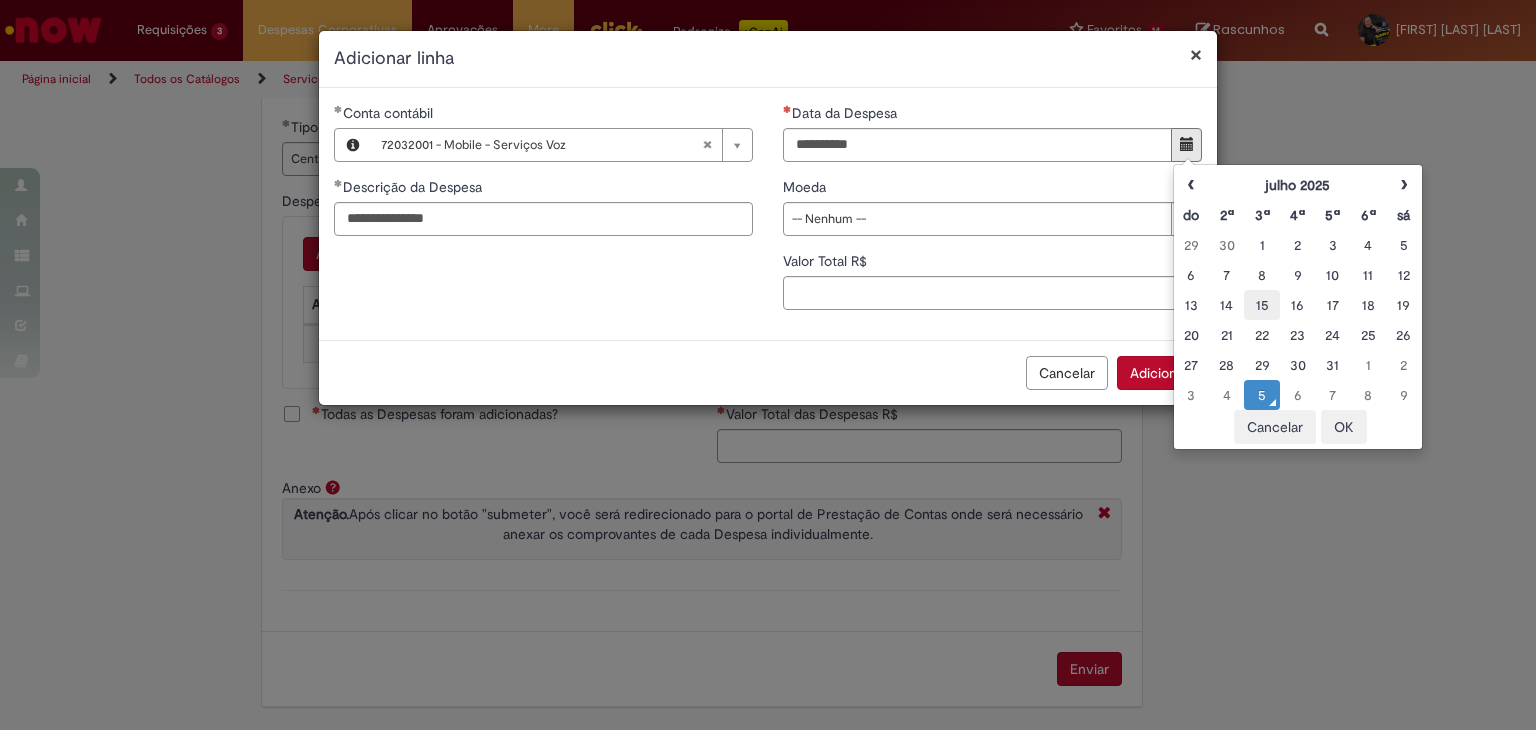 click on "15" at bounding box center (1261, 305) 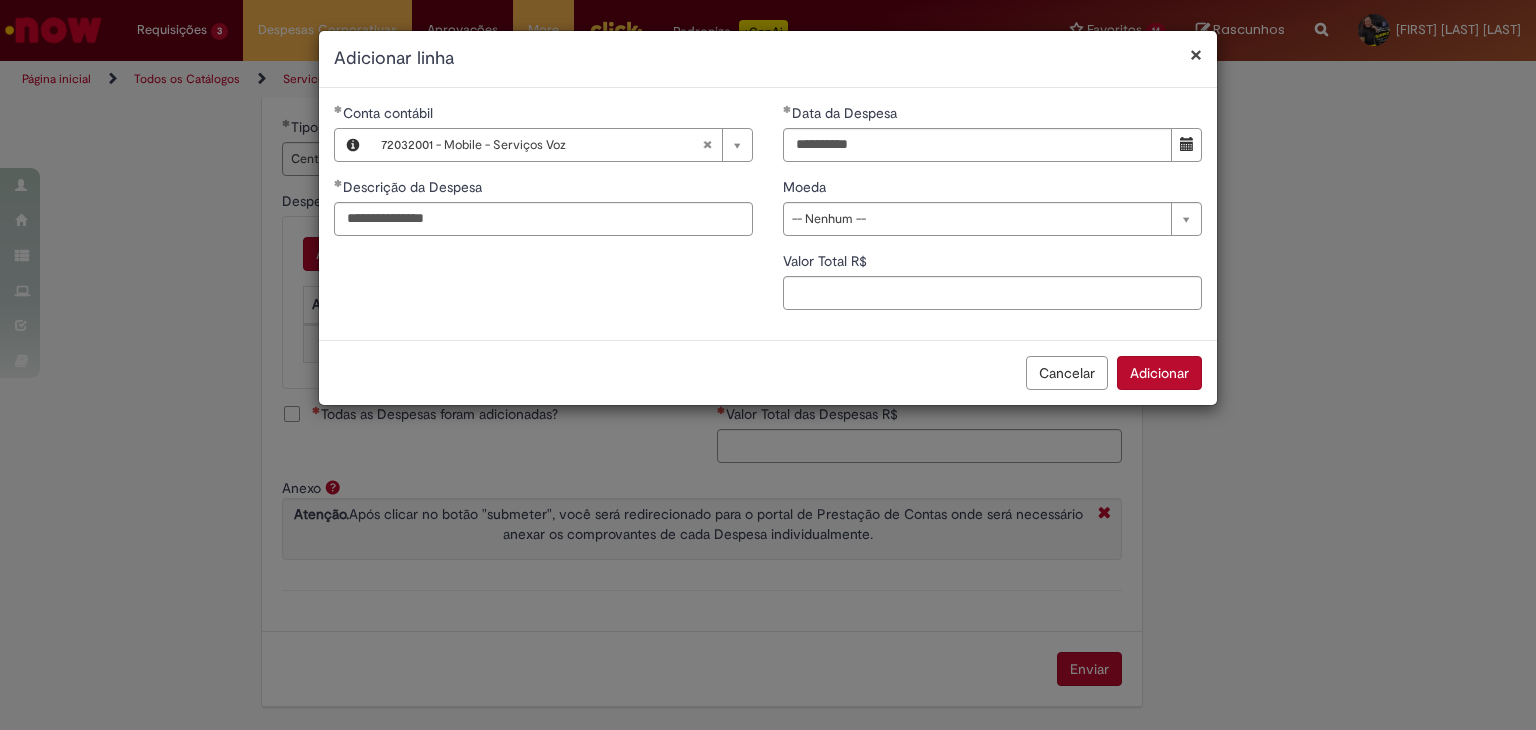 click on "Moeda" at bounding box center [992, 189] 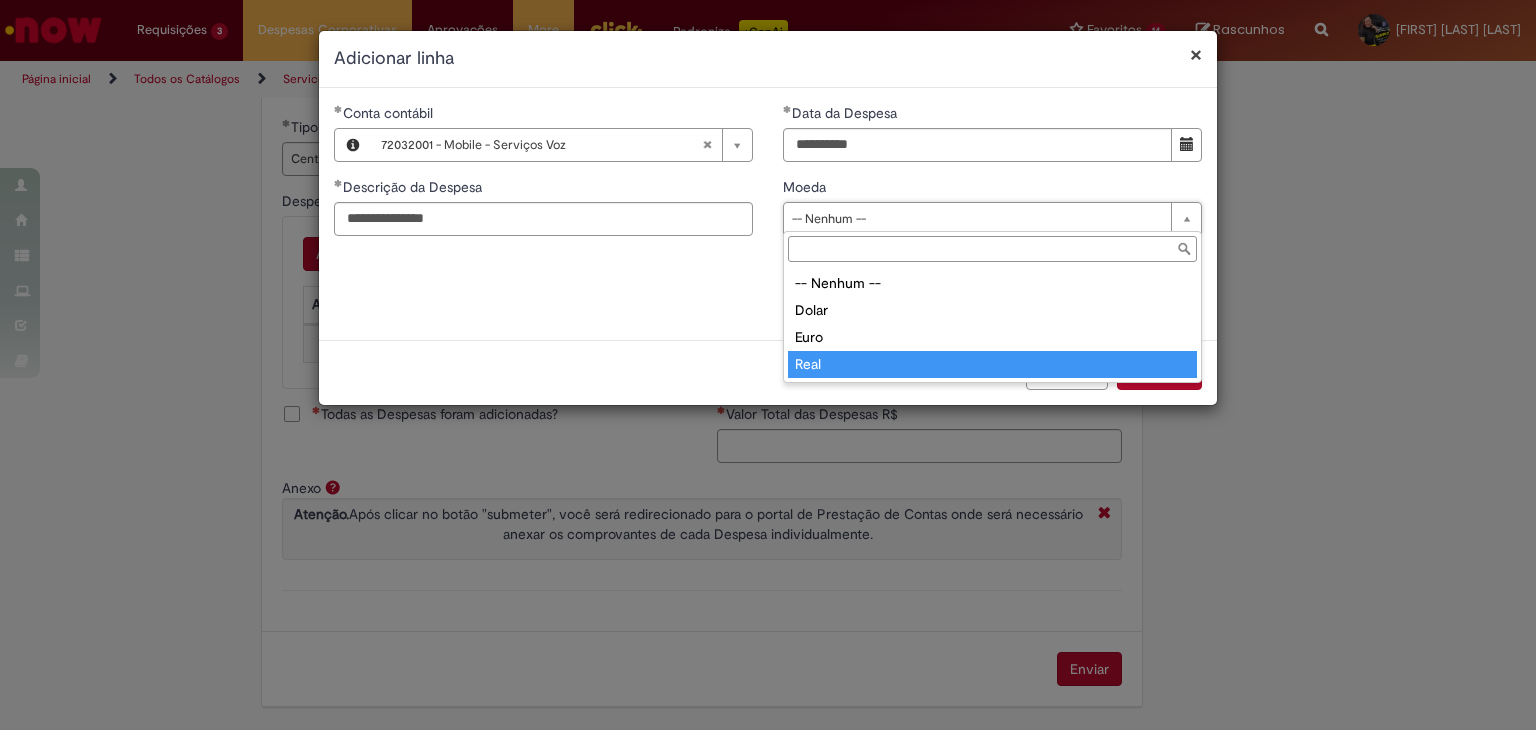 type on "****" 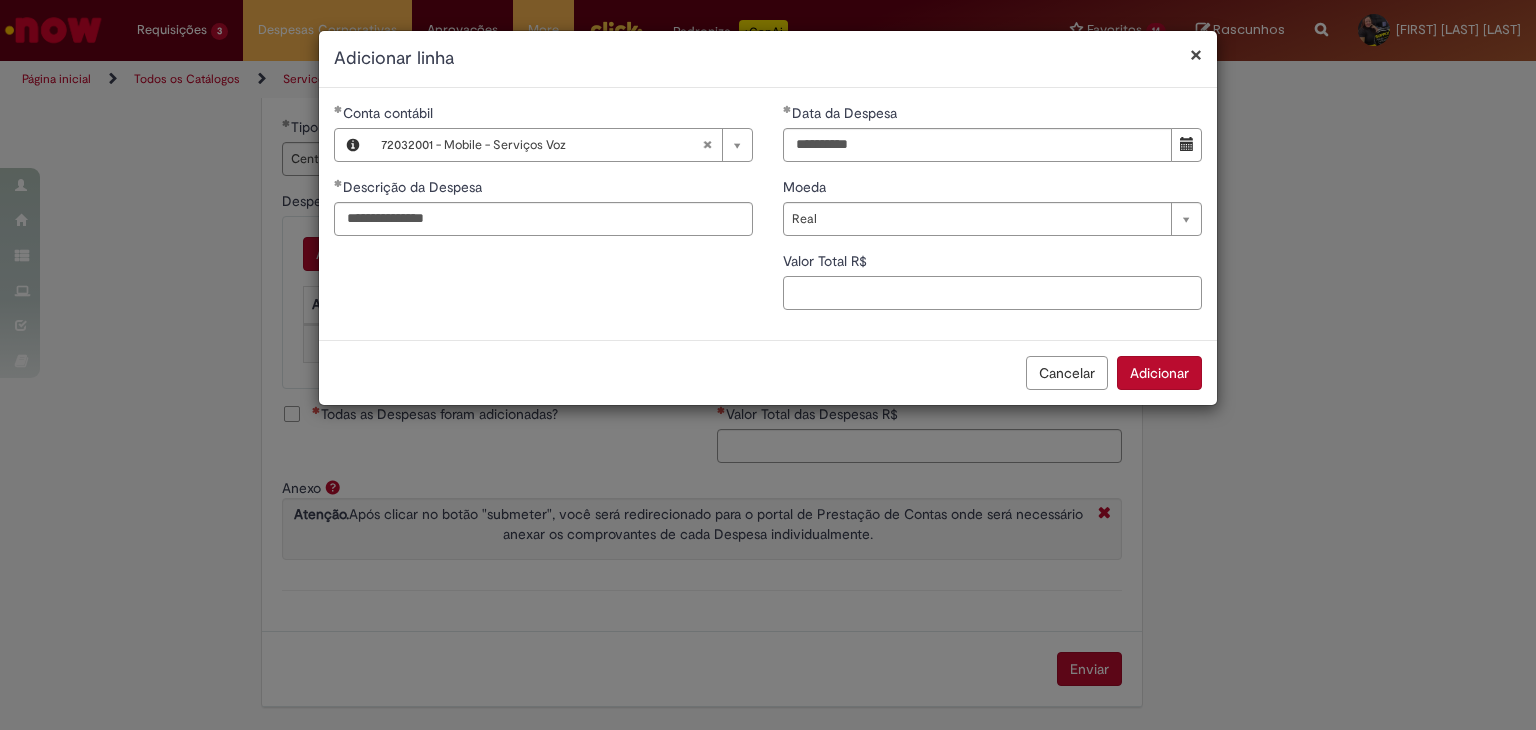 click on "Valor Total R$" at bounding box center (992, 293) 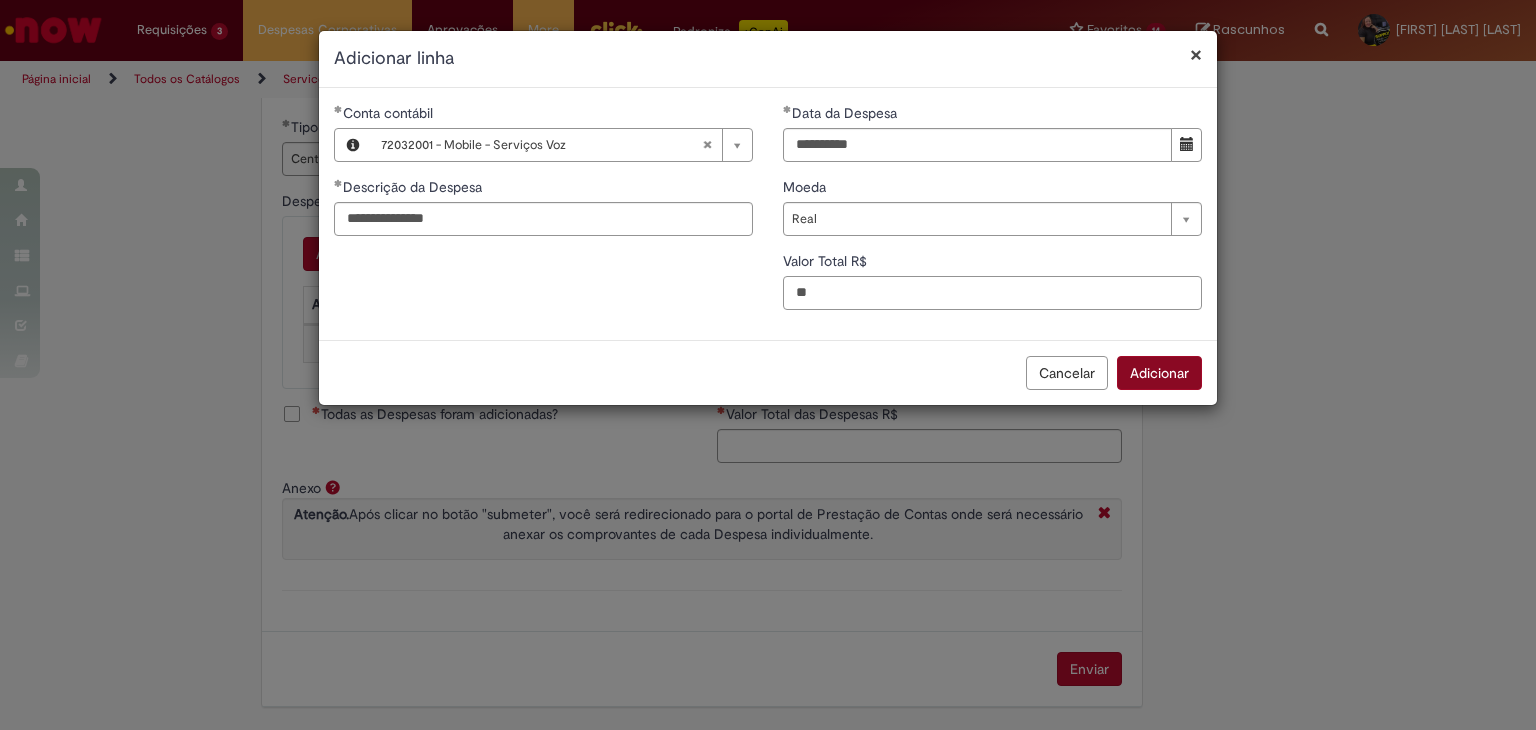 type on "**" 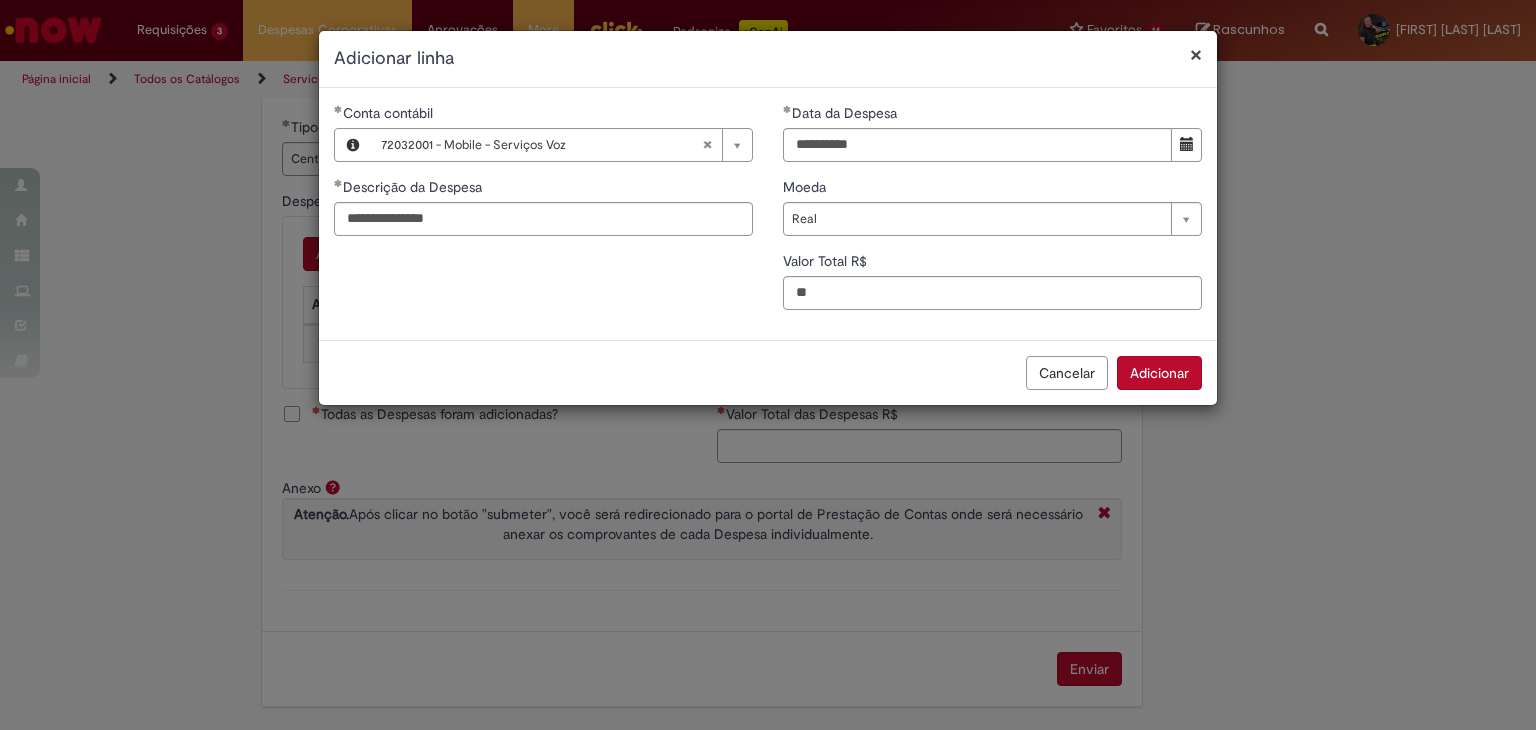 drag, startPoint x: 1175, startPoint y: 373, endPoint x: 1199, endPoint y: 365, distance: 25.298222 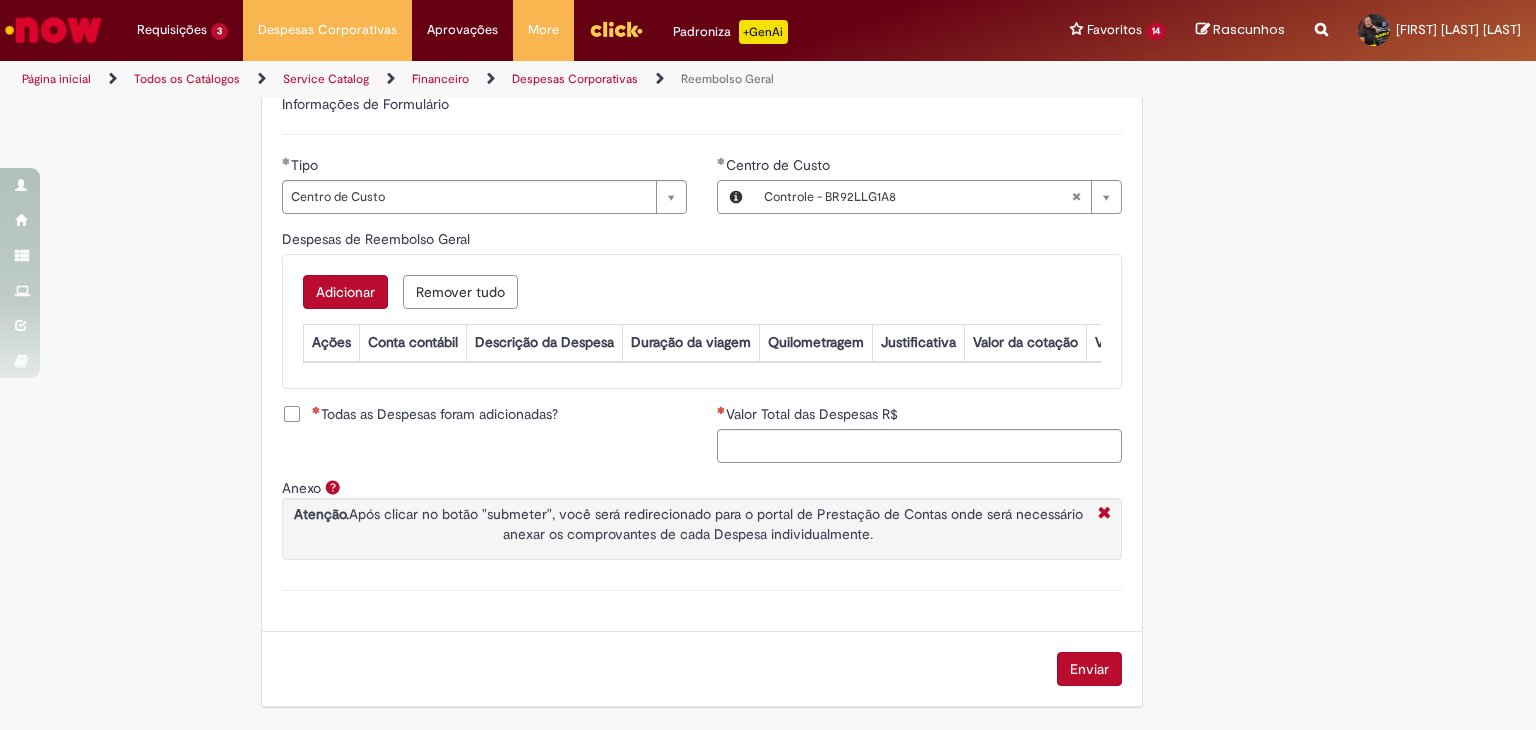 scroll, scrollTop: 761, scrollLeft: 0, axis: vertical 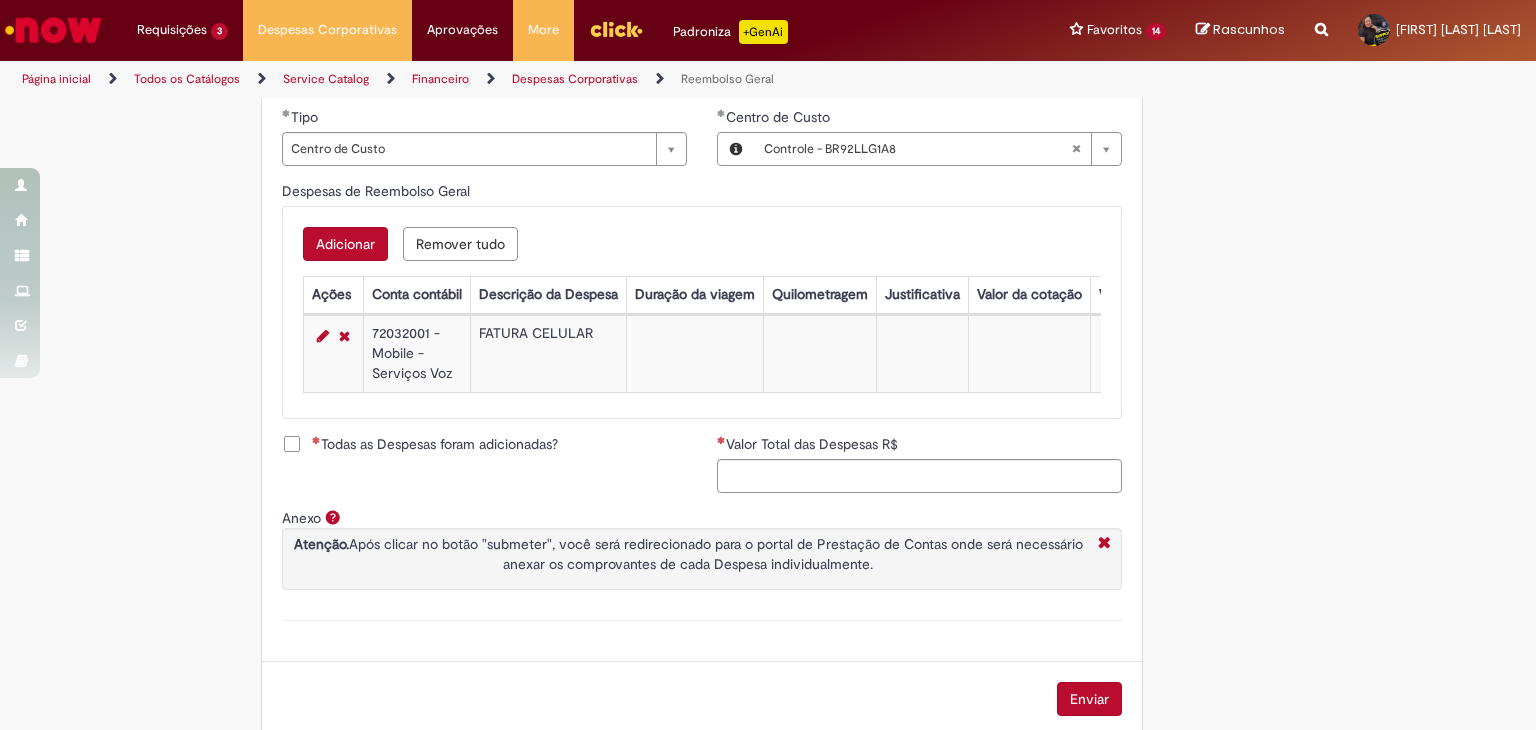 click on "Todas as Despesas foram adicionadas?" at bounding box center (435, 444) 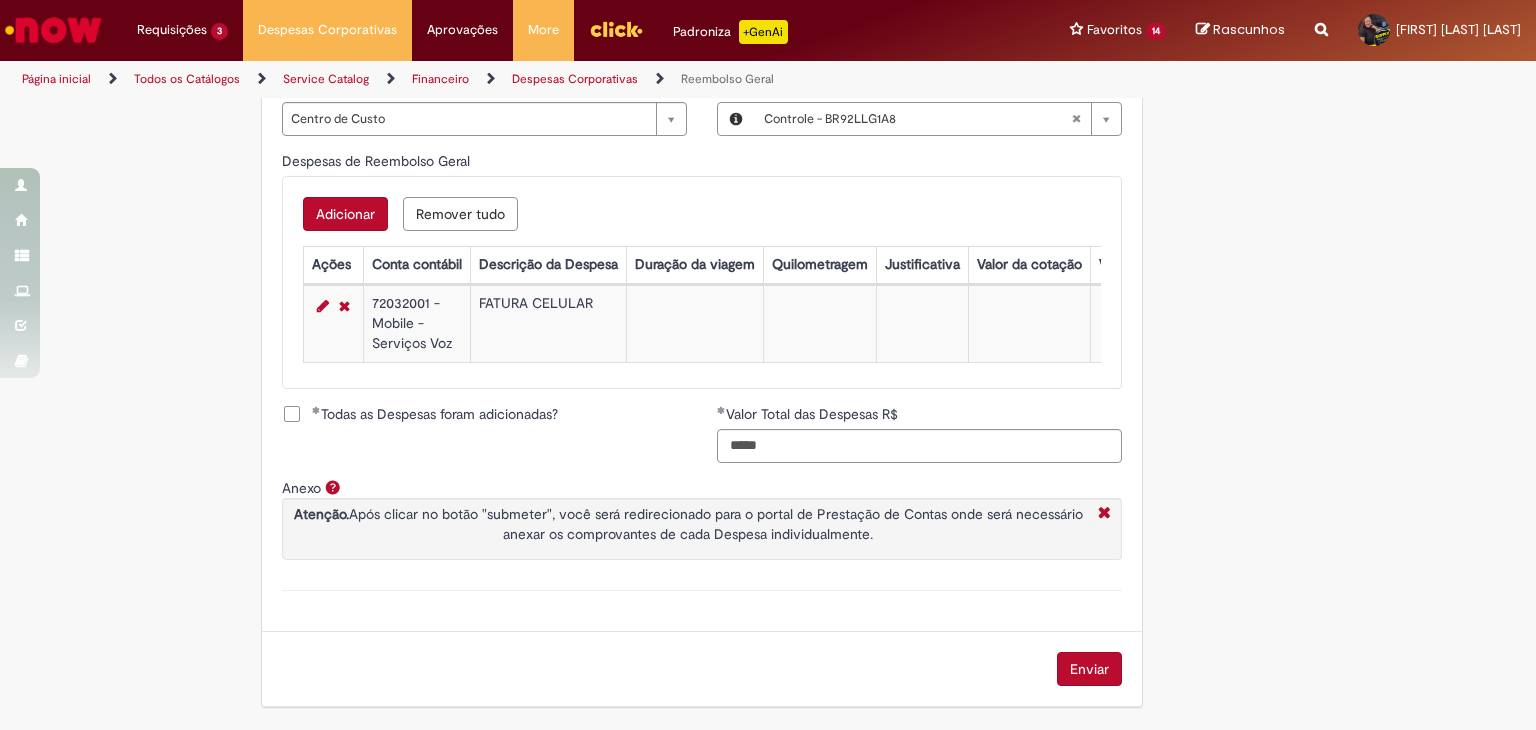 scroll, scrollTop: 801, scrollLeft: 0, axis: vertical 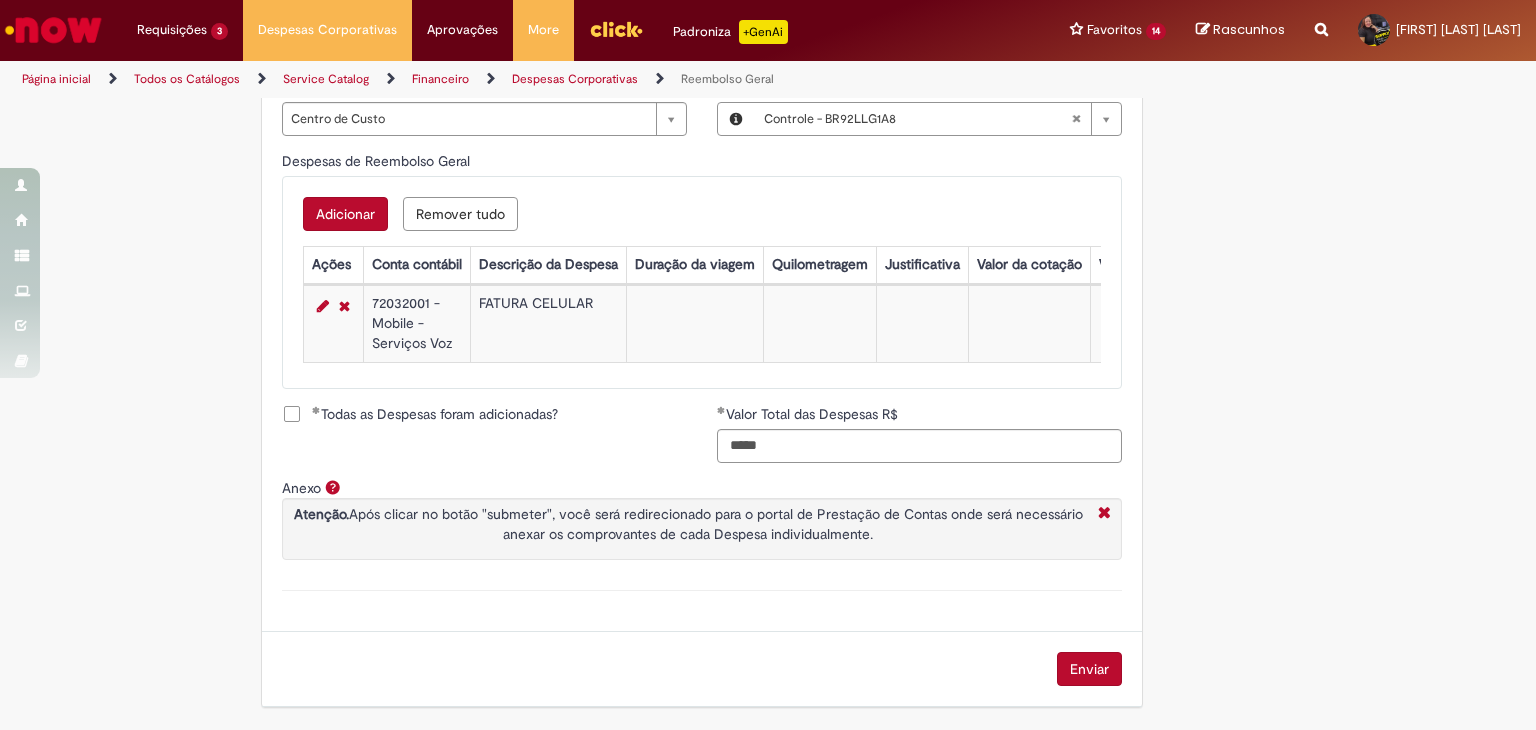 click on "Enviar" at bounding box center [1089, 669] 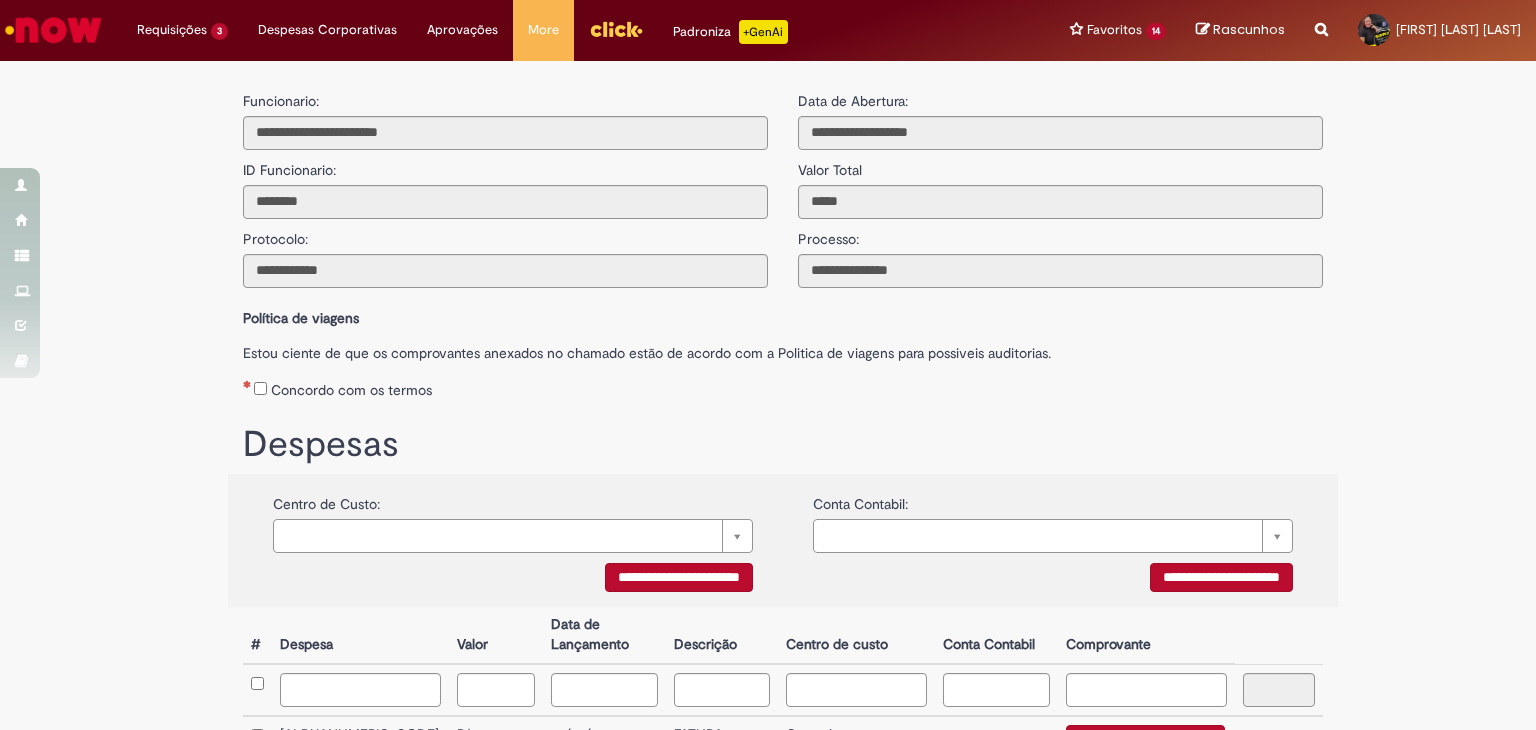 scroll, scrollTop: 0, scrollLeft: 0, axis: both 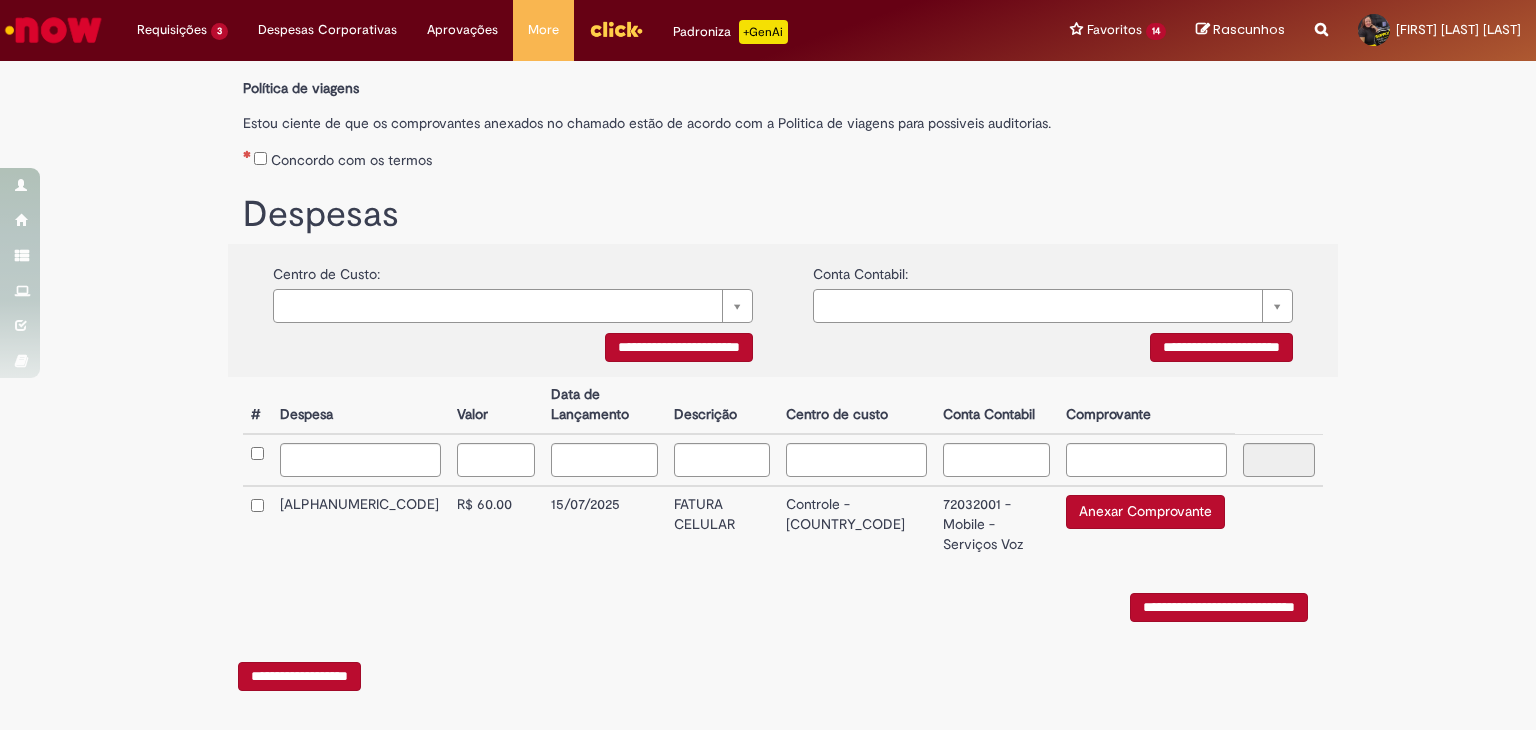 click on "Anexar Comprovante" at bounding box center [1145, 512] 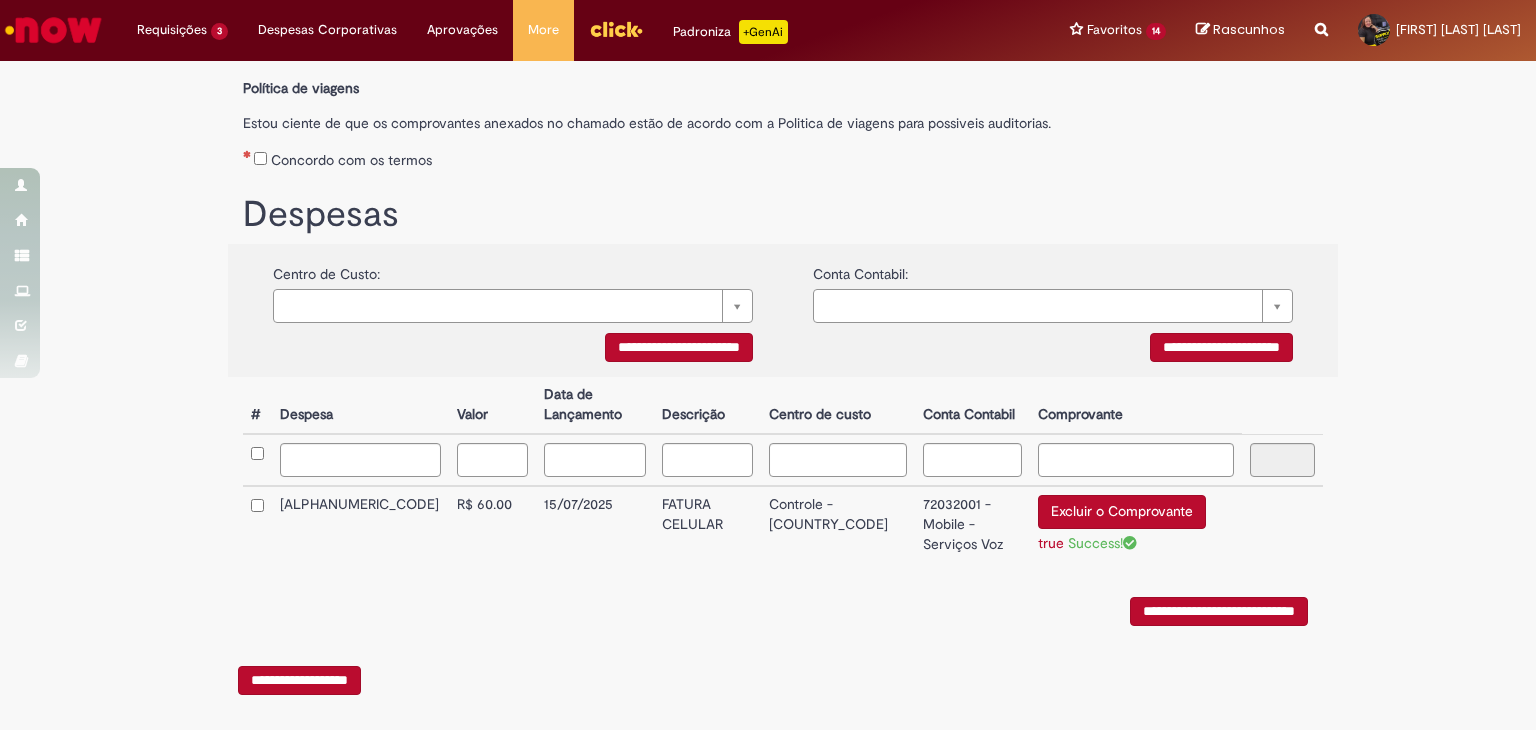 click on "**********" at bounding box center [1219, 611] 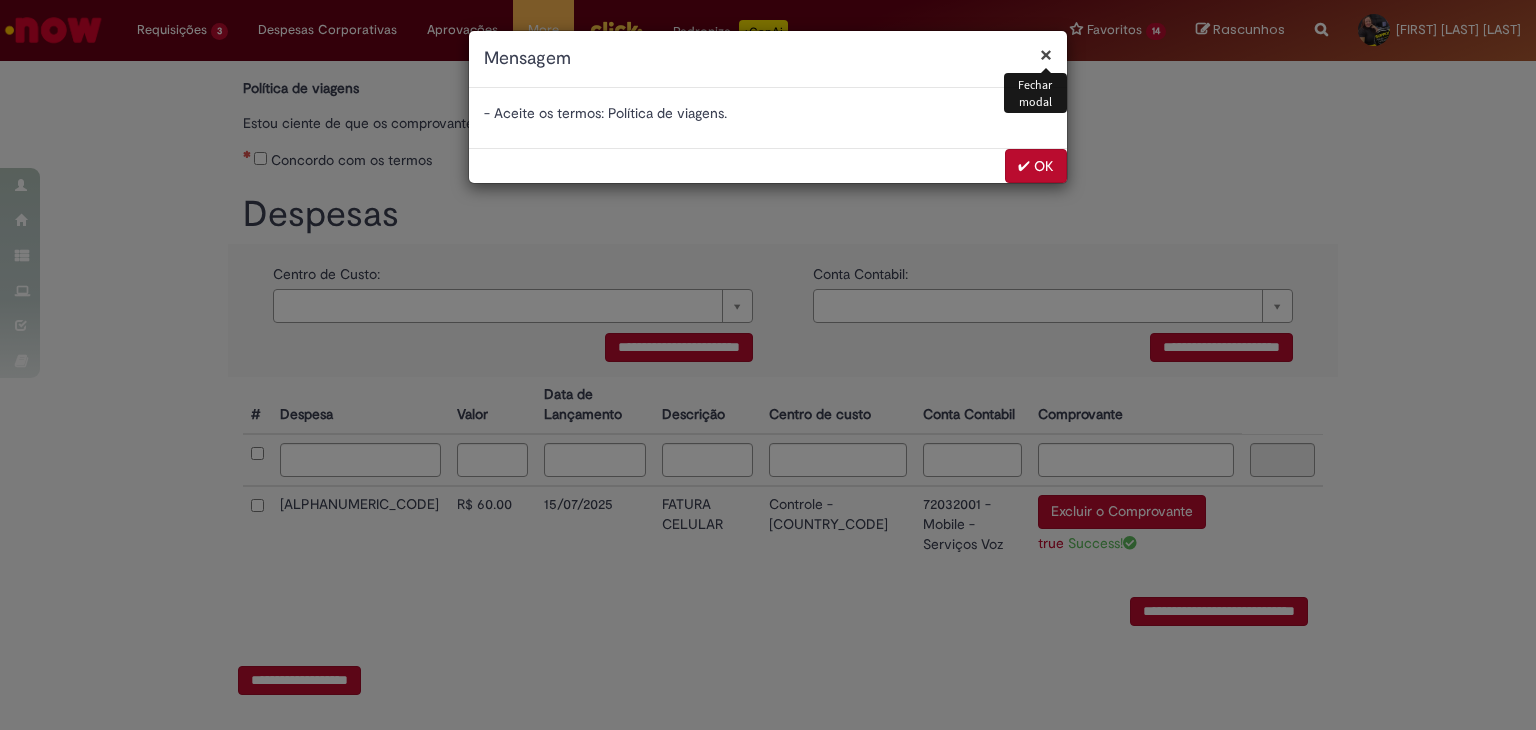 click on "✔ OK" at bounding box center (1036, 166) 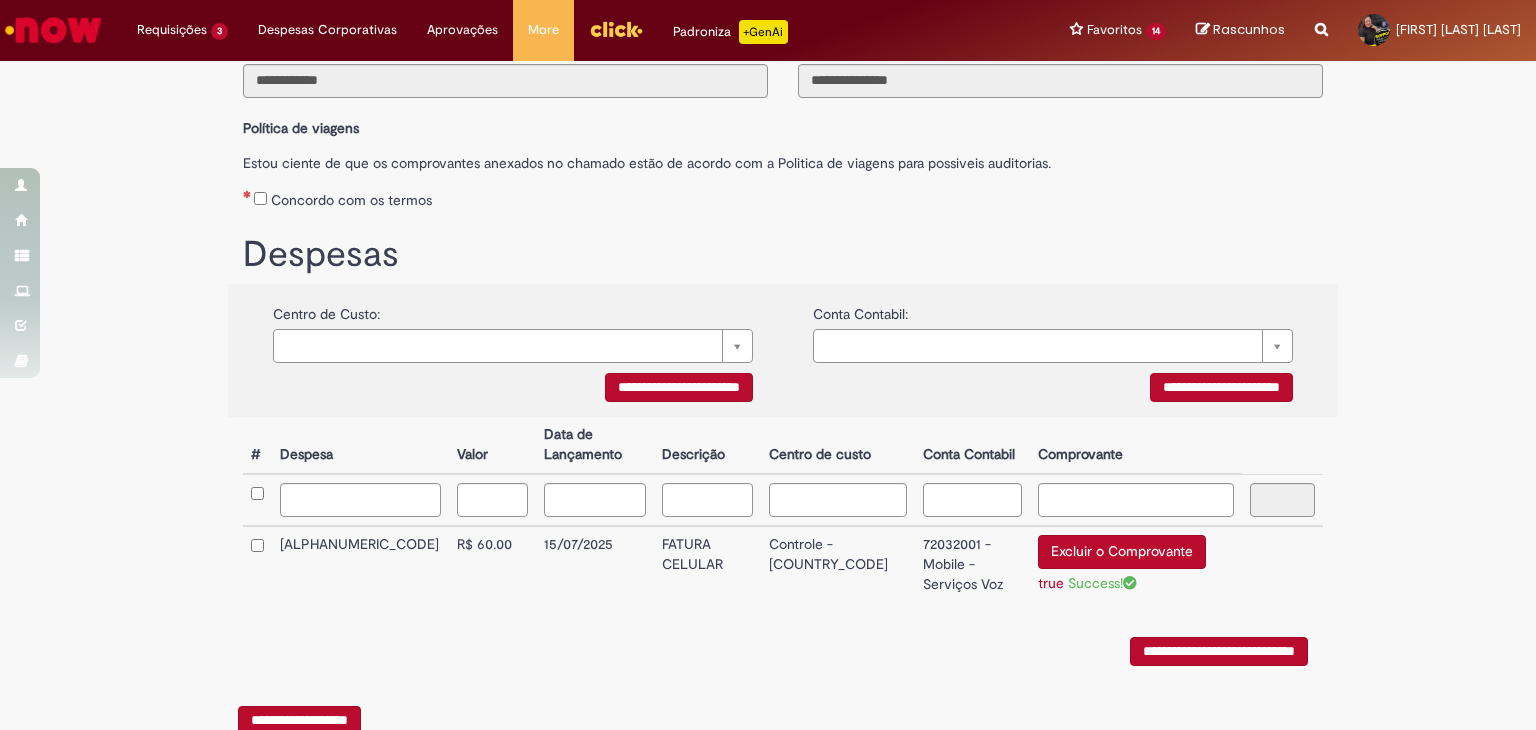 scroll, scrollTop: 0, scrollLeft: 0, axis: both 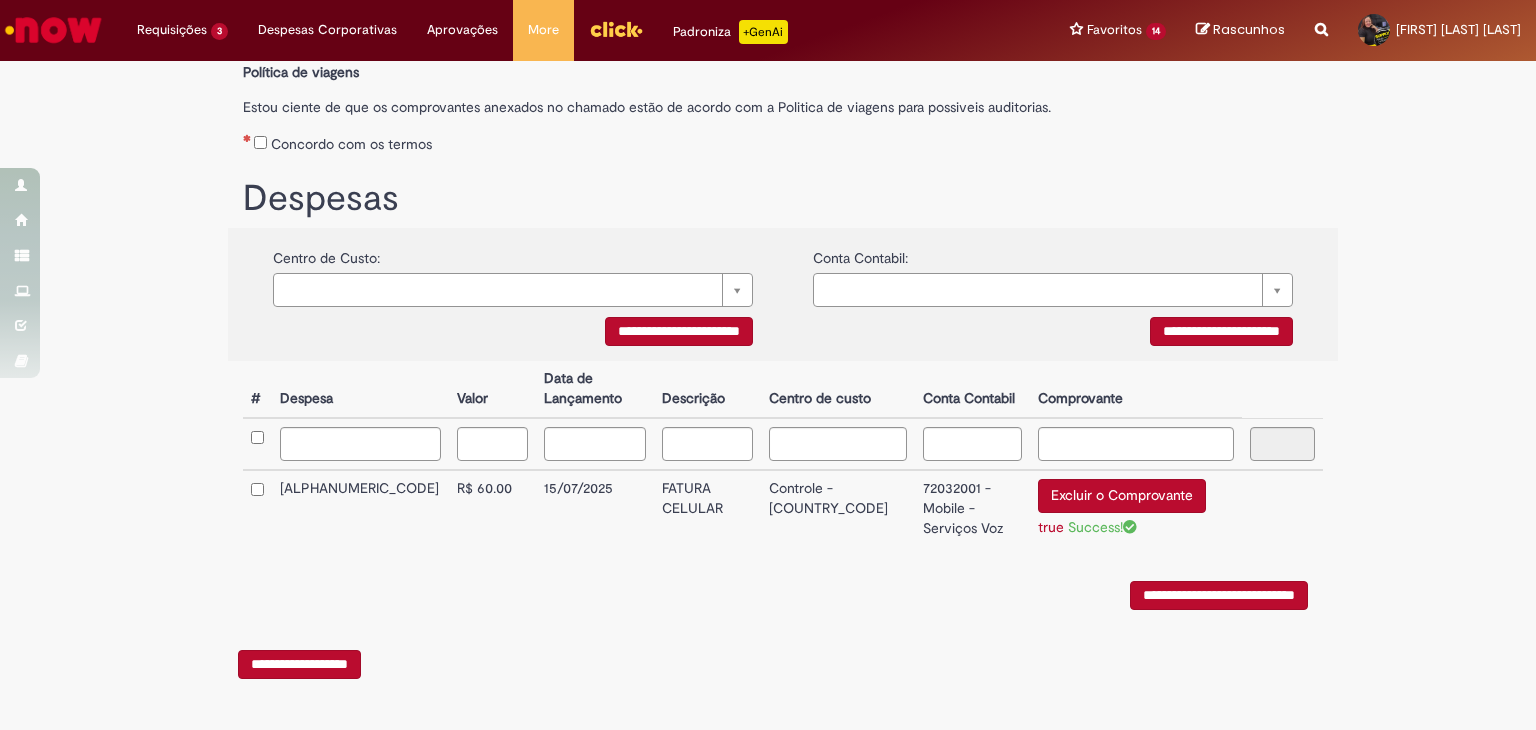click on "**********" at bounding box center (1219, 595) 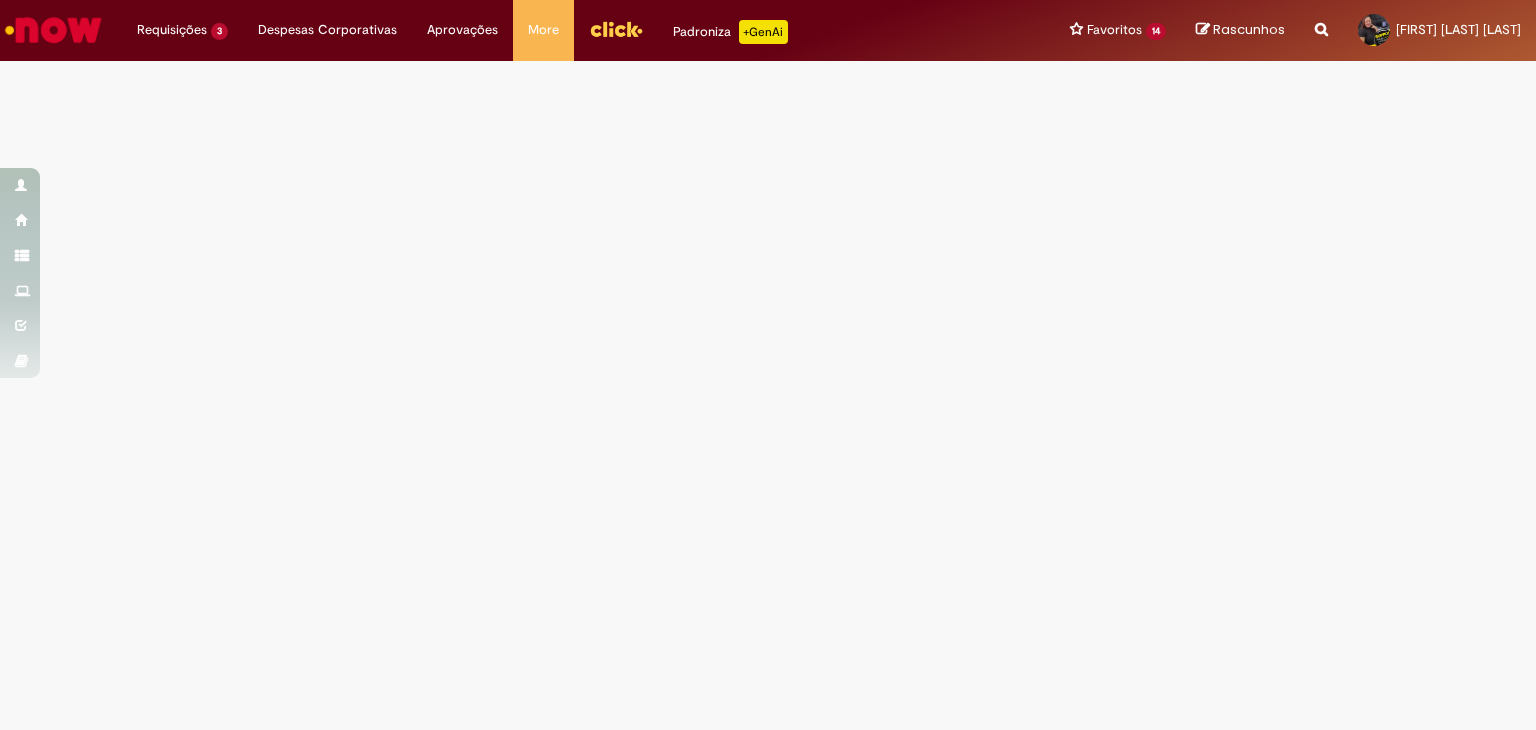 scroll, scrollTop: 0, scrollLeft: 0, axis: both 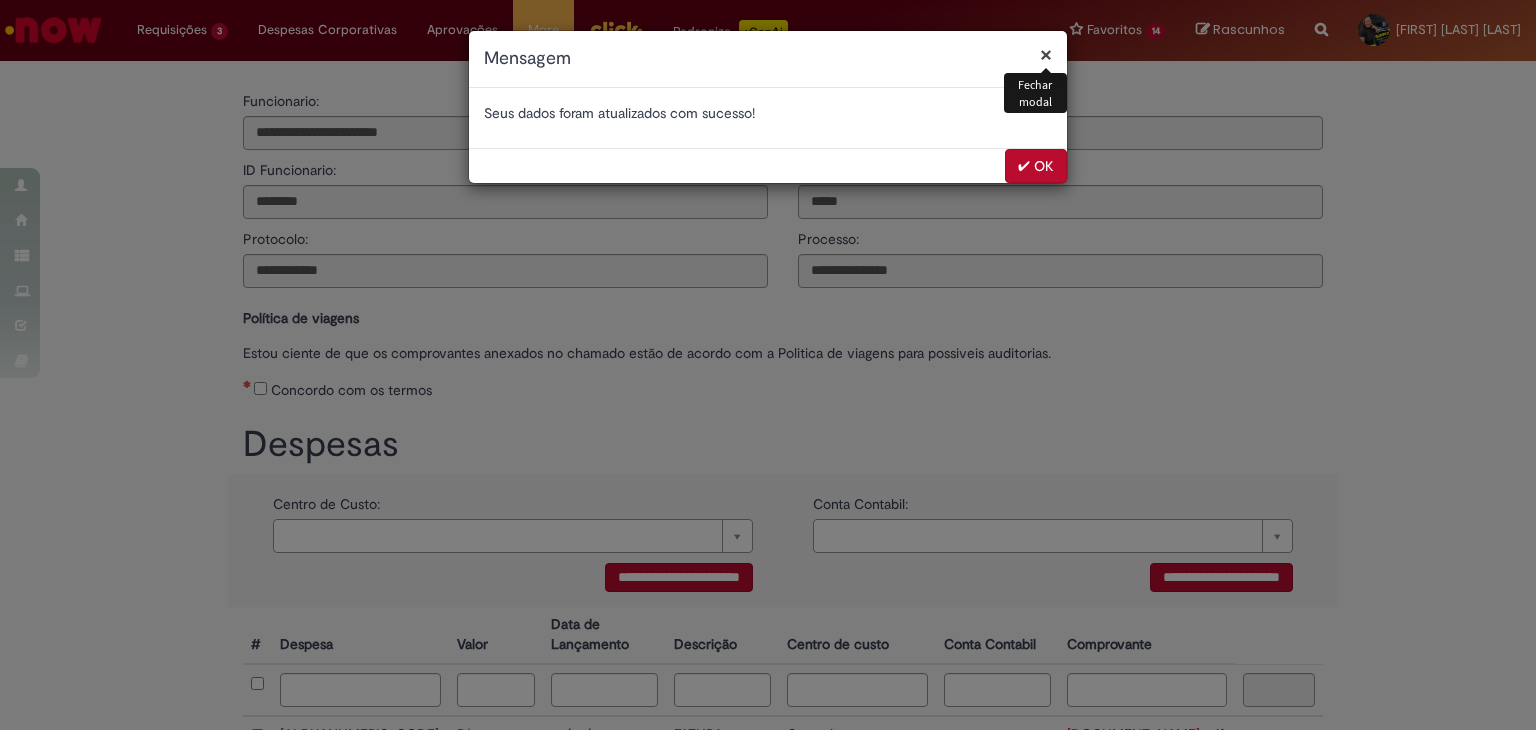 click on "✔ OK" at bounding box center [1036, 166] 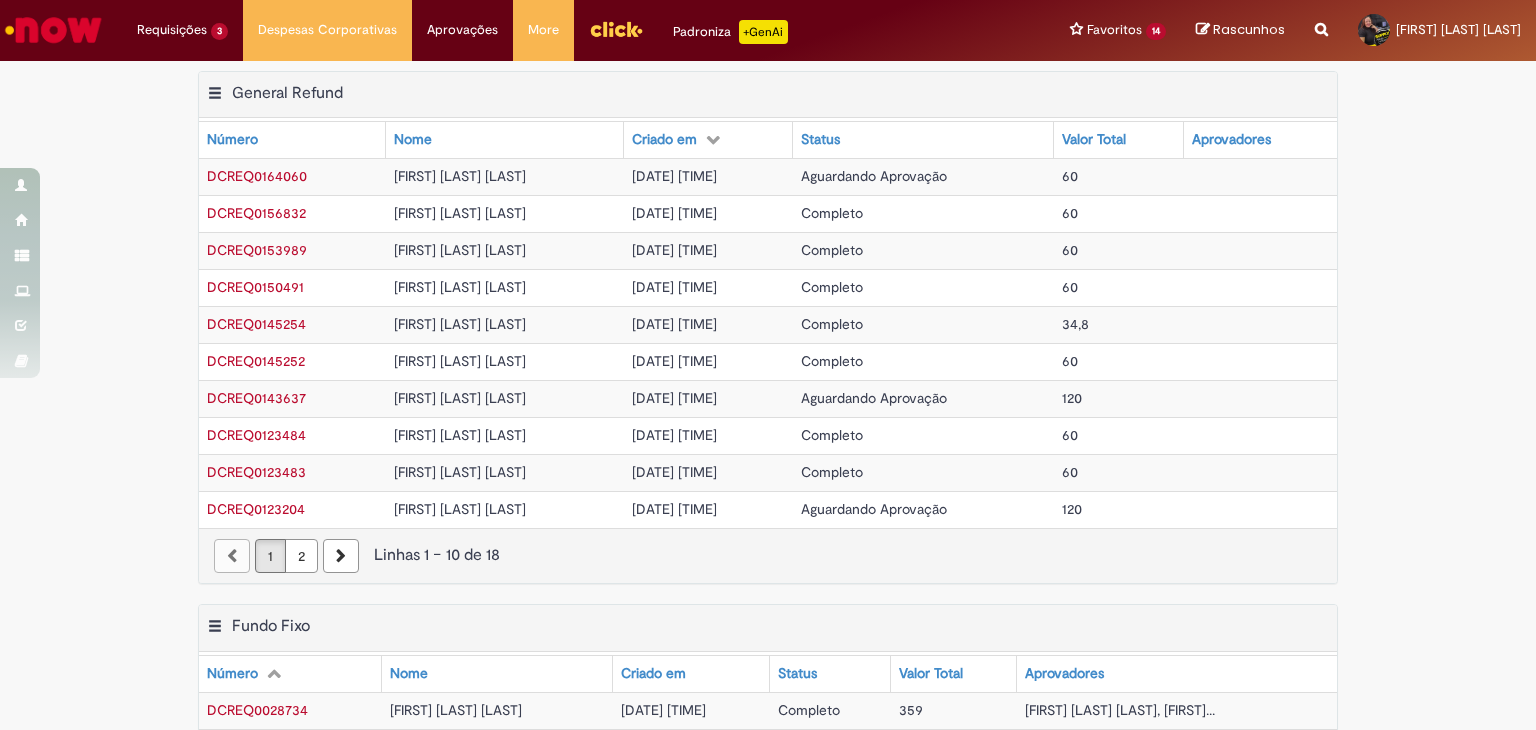scroll, scrollTop: 0, scrollLeft: 0, axis: both 